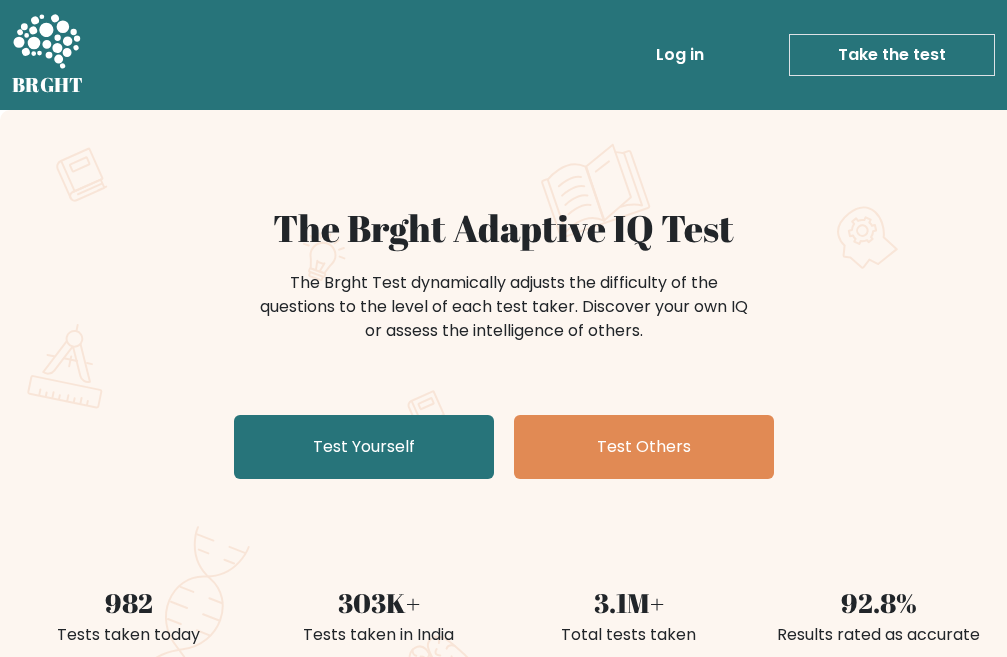 scroll, scrollTop: 0, scrollLeft: 0, axis: both 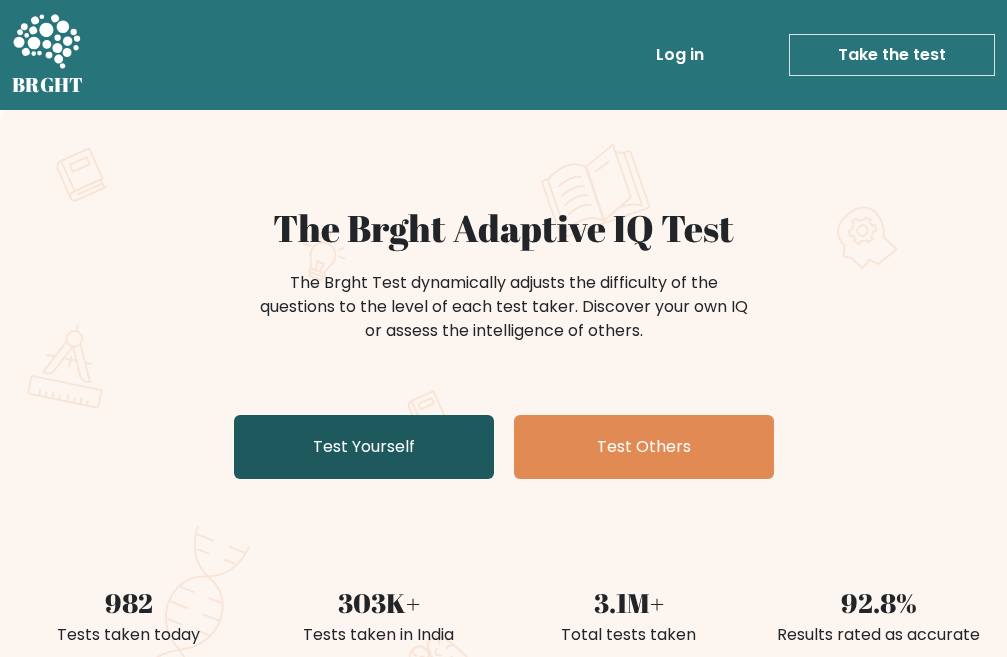 click on "Test Yourself" at bounding box center (364, 447) 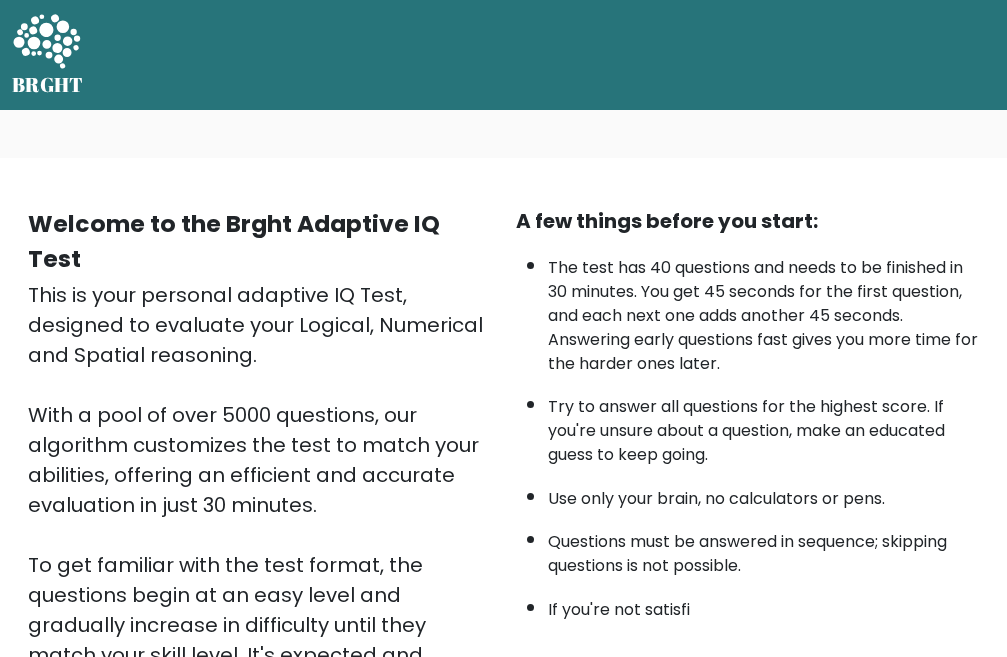 scroll, scrollTop: 0, scrollLeft: 0, axis: both 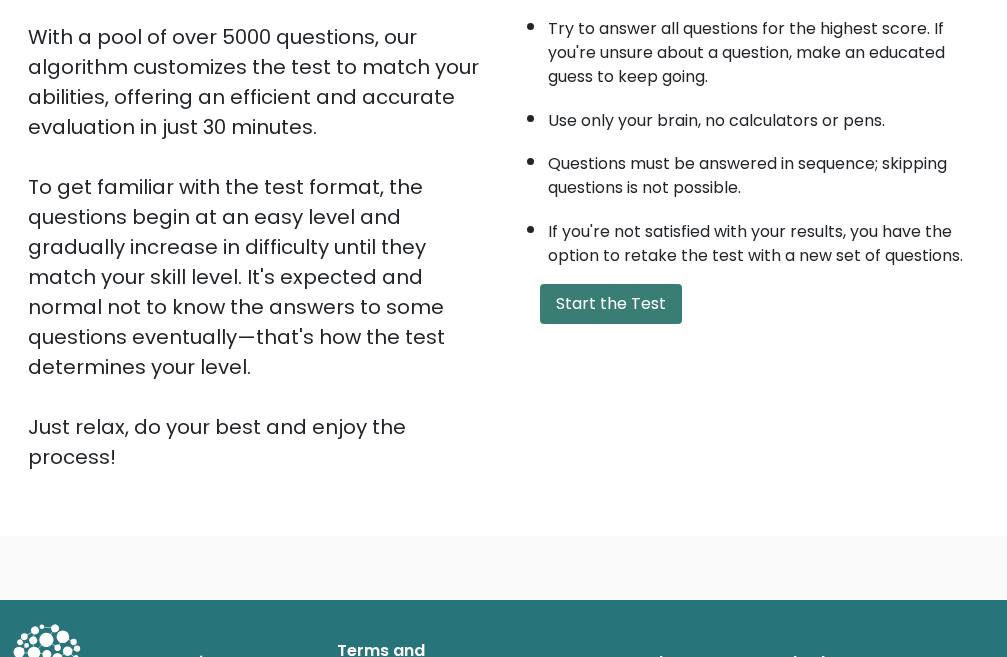 click on "Start the Test" at bounding box center [611, 304] 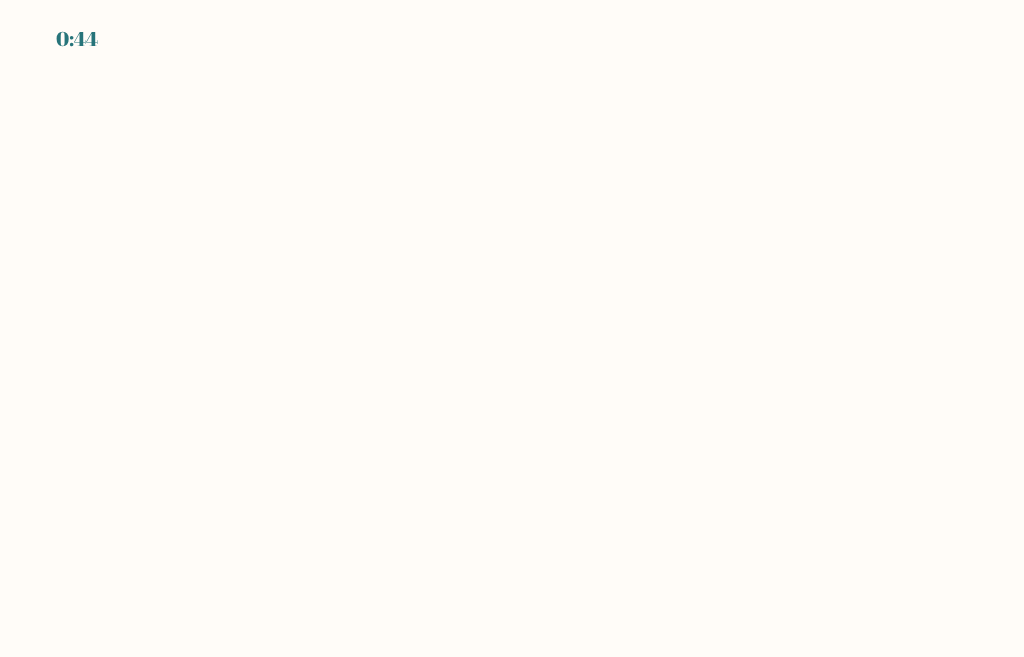 scroll, scrollTop: 0, scrollLeft: 0, axis: both 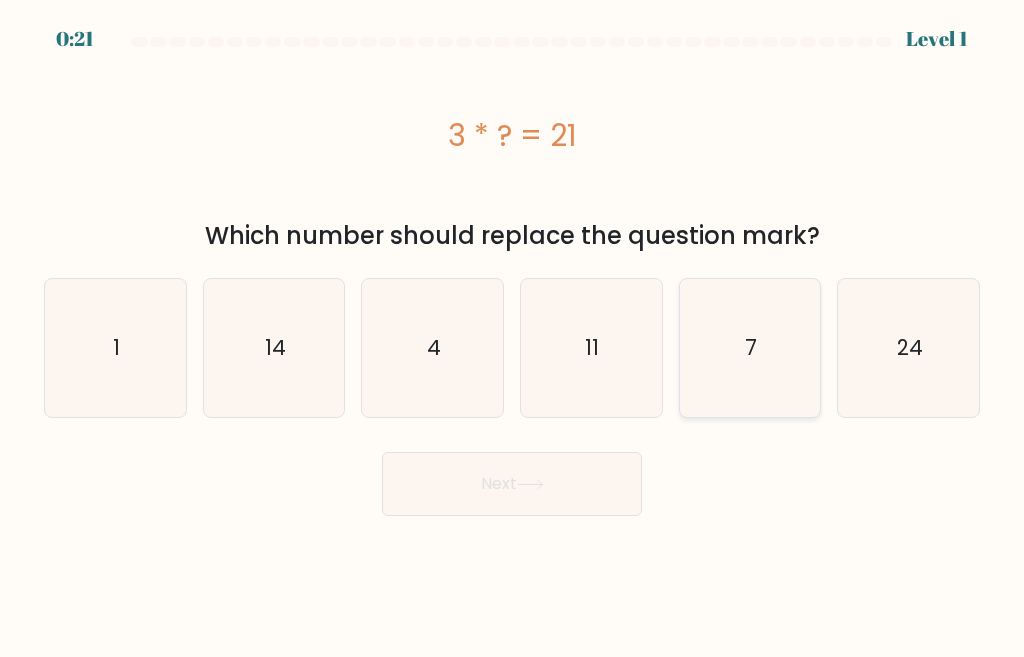 click on "7" 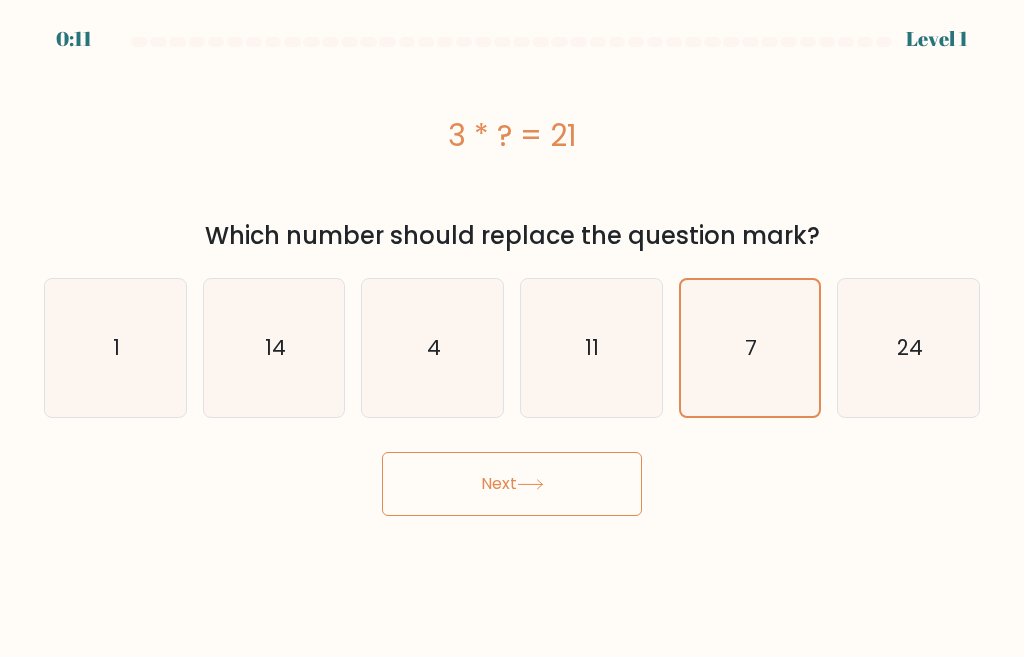 click on "Next" at bounding box center (512, 484) 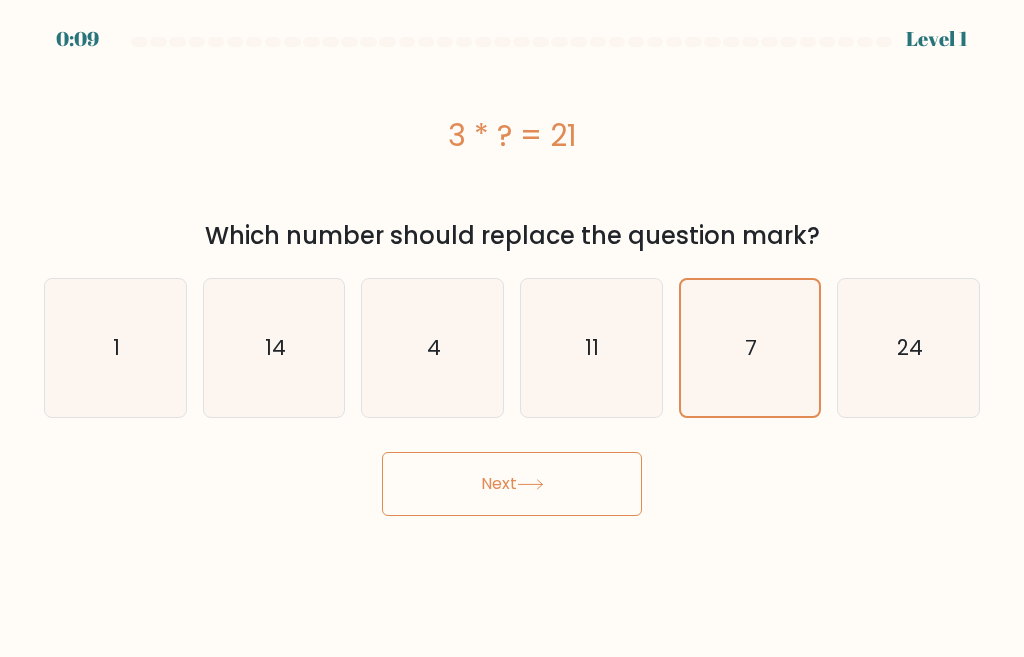 click on "Next" at bounding box center [512, 484] 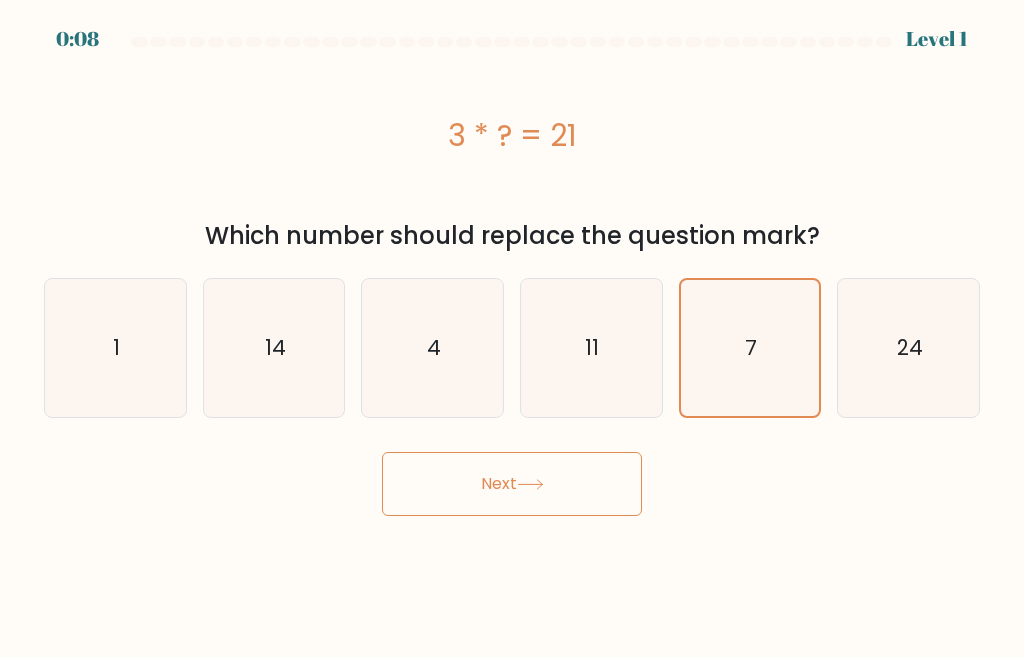 click on "Next" at bounding box center [512, 484] 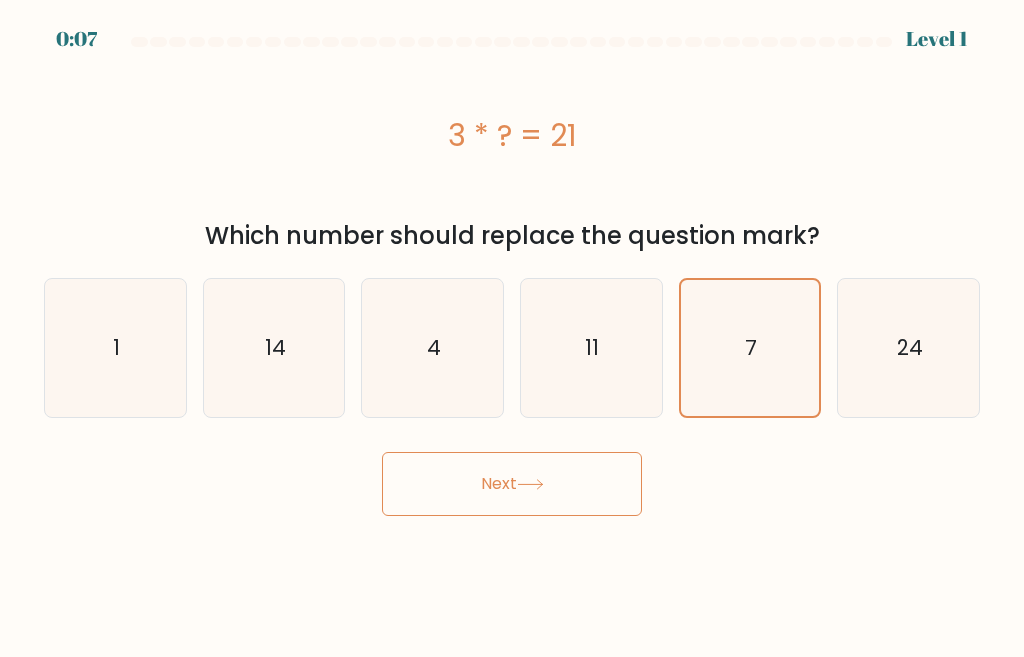 click on "Next" at bounding box center (512, 484) 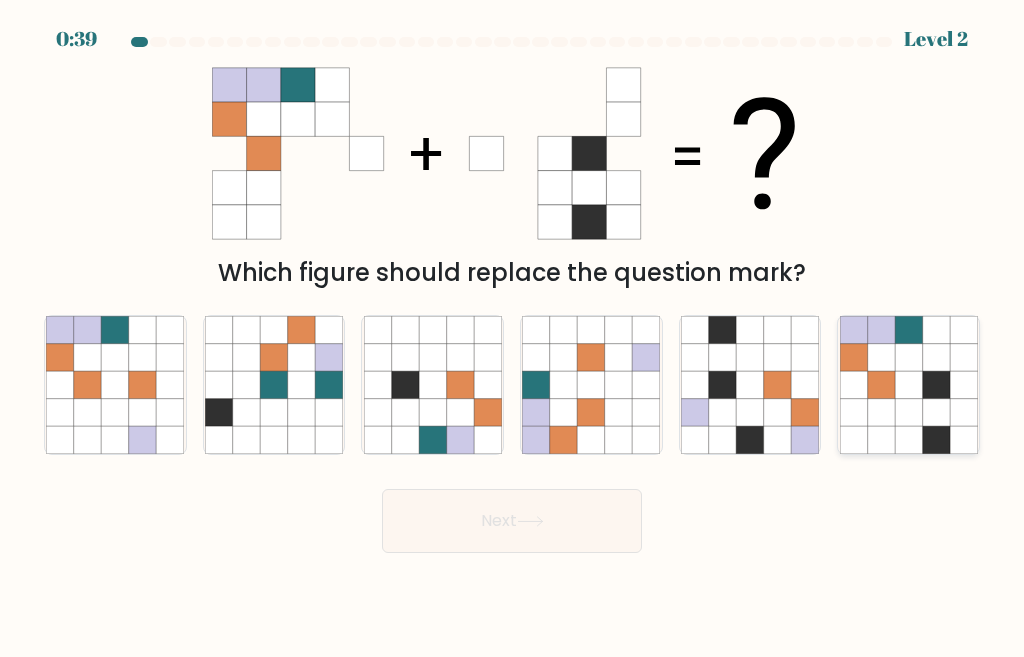 click 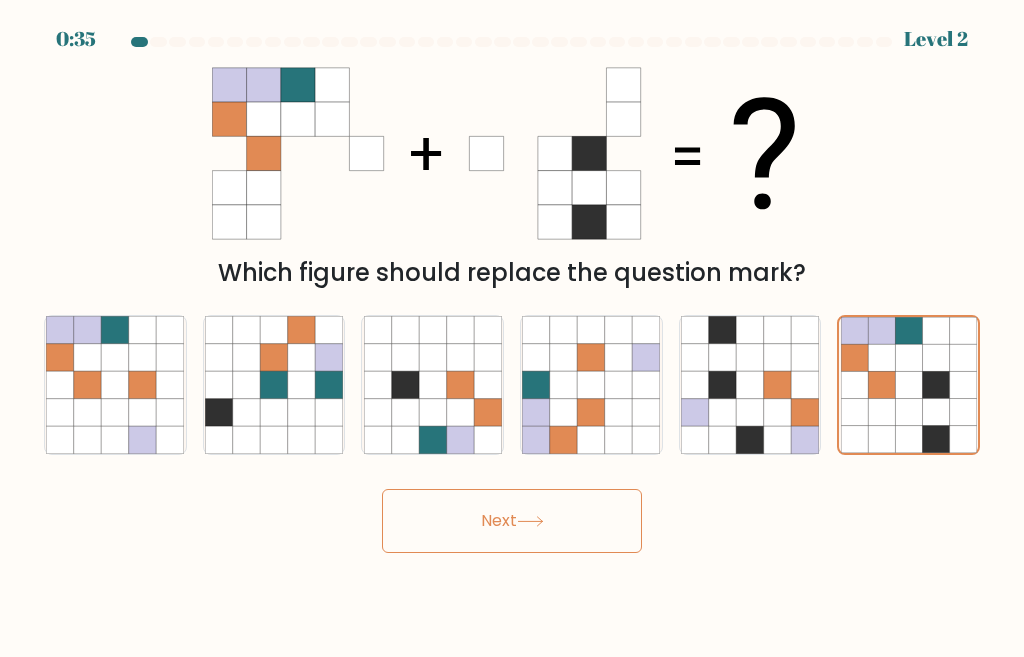 click on "Next" at bounding box center (512, 521) 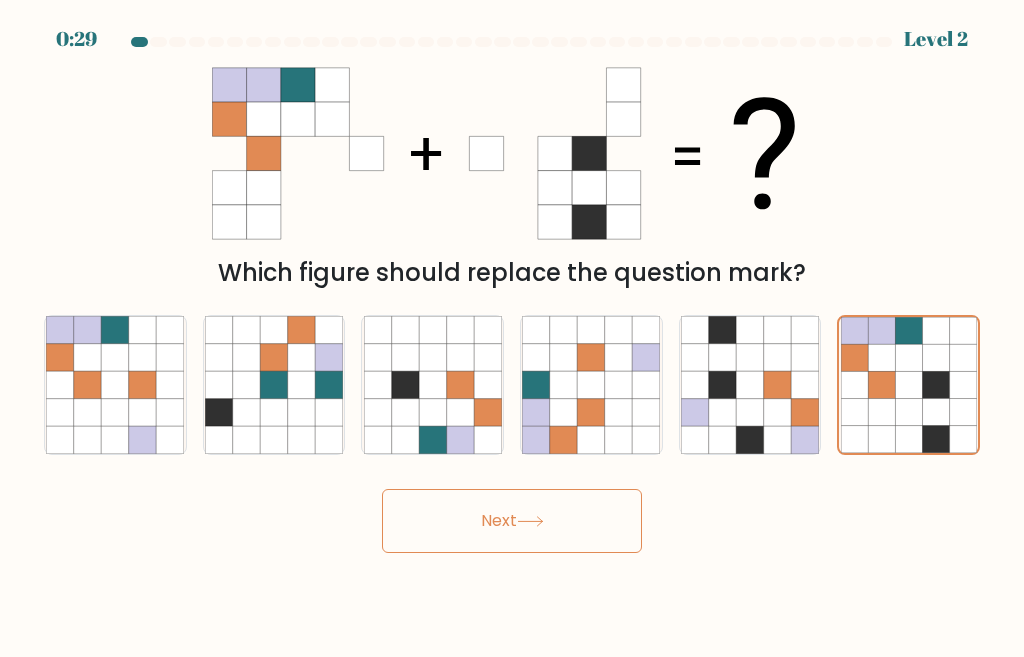 drag, startPoint x: 544, startPoint y: 508, endPoint x: 459, endPoint y: 515, distance: 85.28775 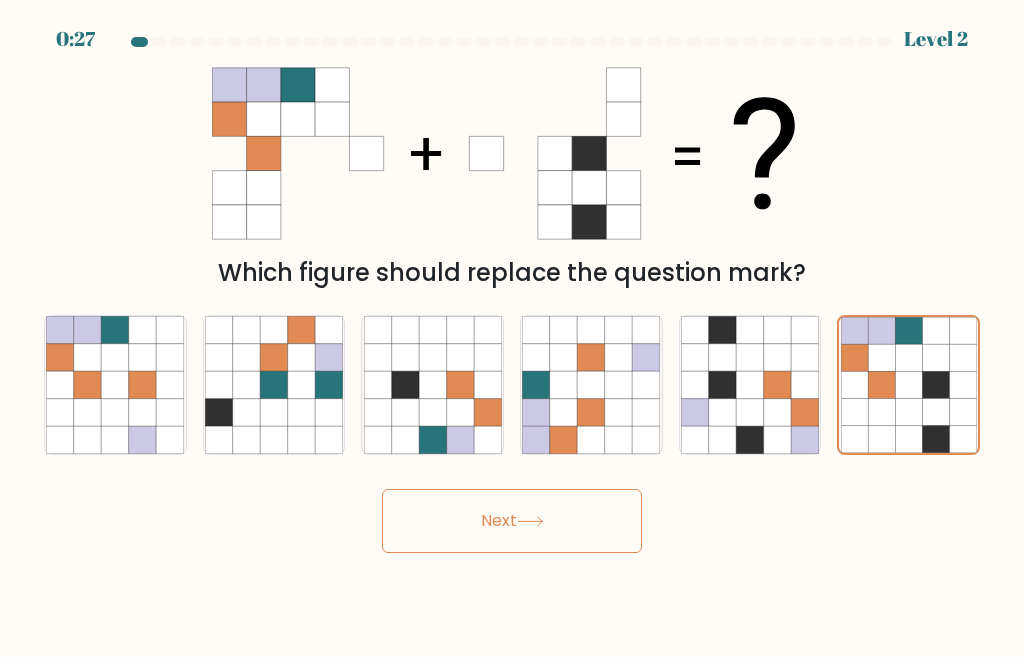 click on "Next" at bounding box center (512, 521) 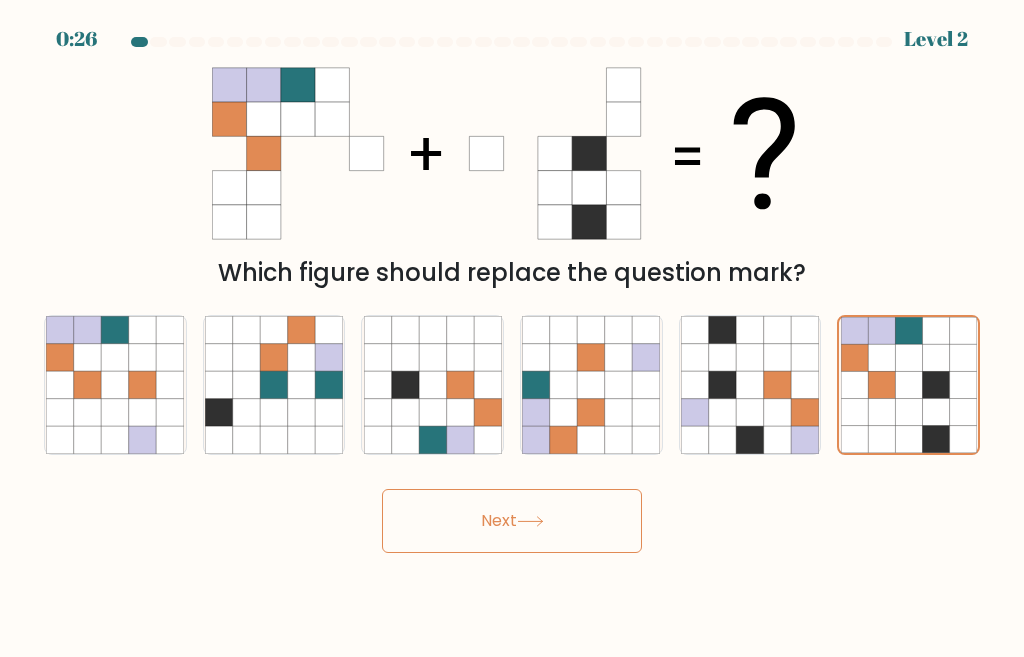 click on "Next" at bounding box center [512, 521] 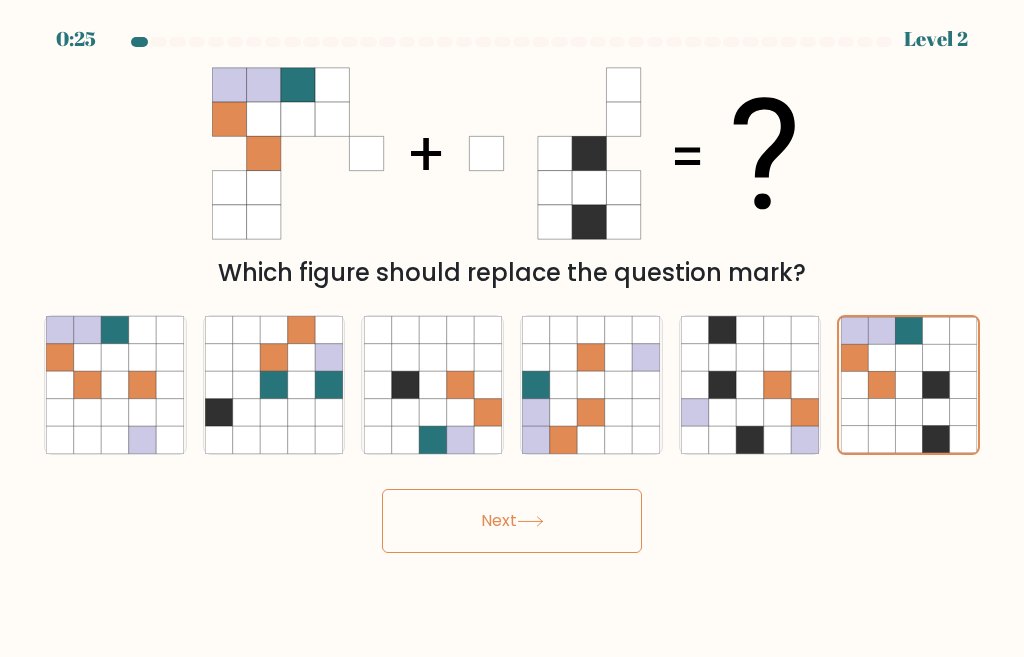 click on "Next" at bounding box center (512, 521) 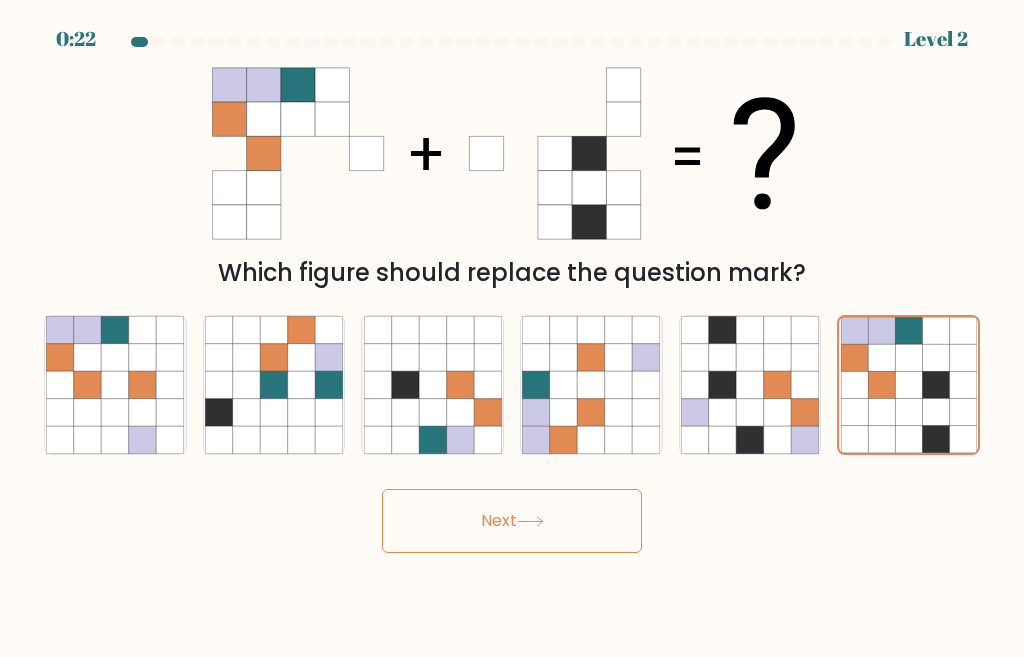 click on "Next" at bounding box center (512, 521) 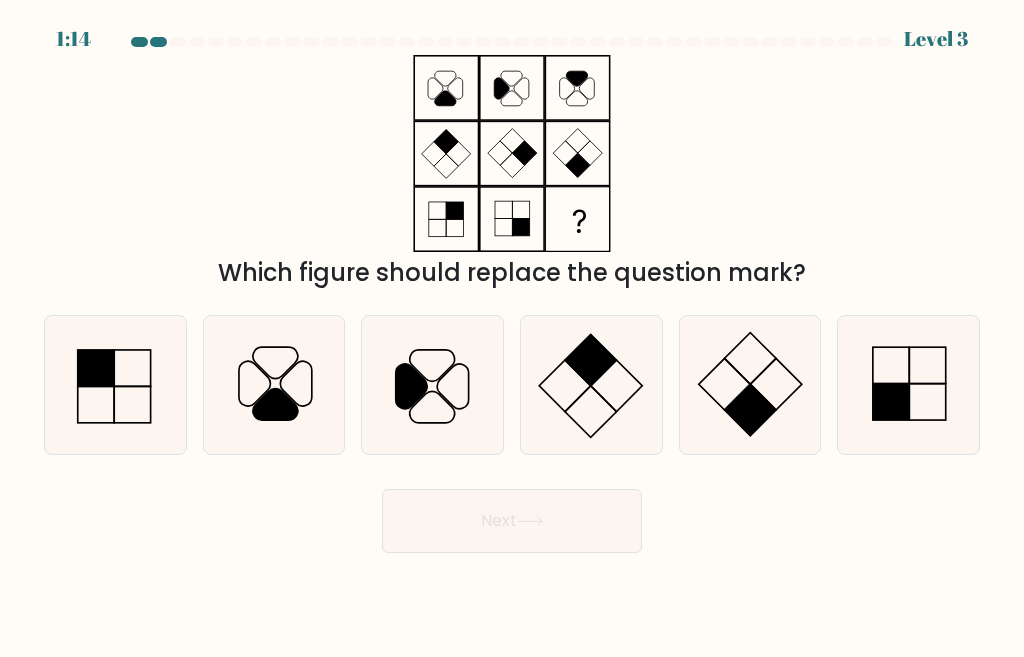 click on "Which figure should replace the question mark?" at bounding box center [512, 173] 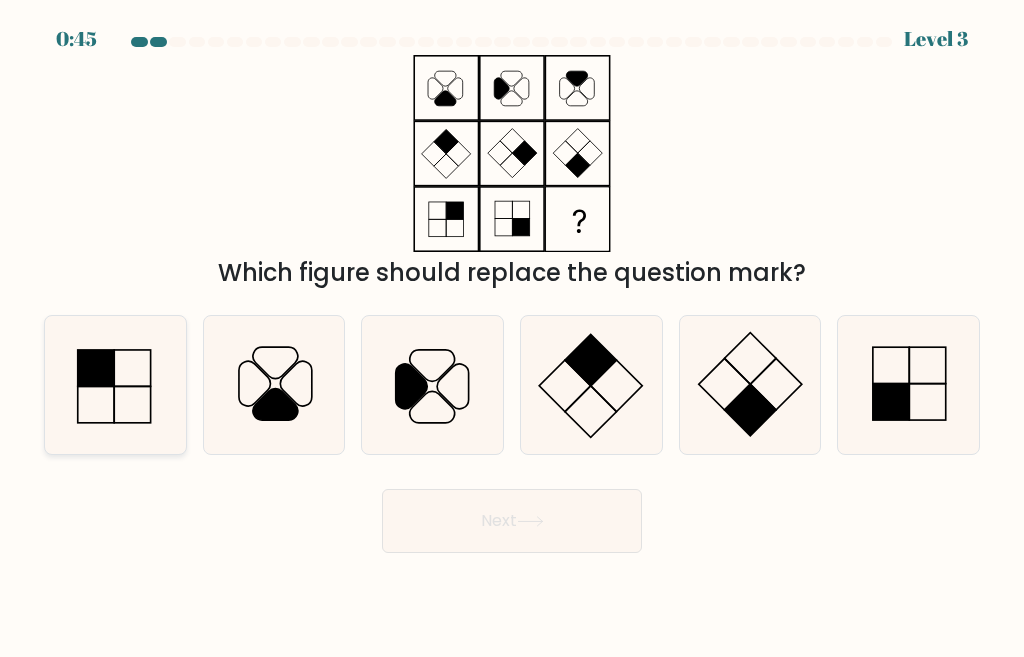 click 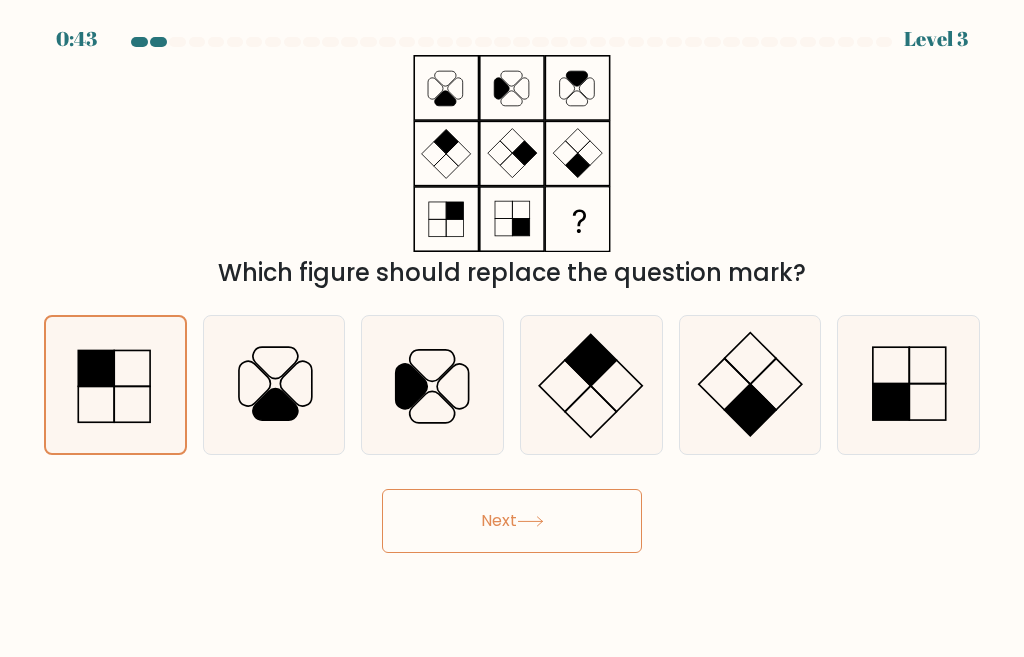 click on "Next" at bounding box center [512, 521] 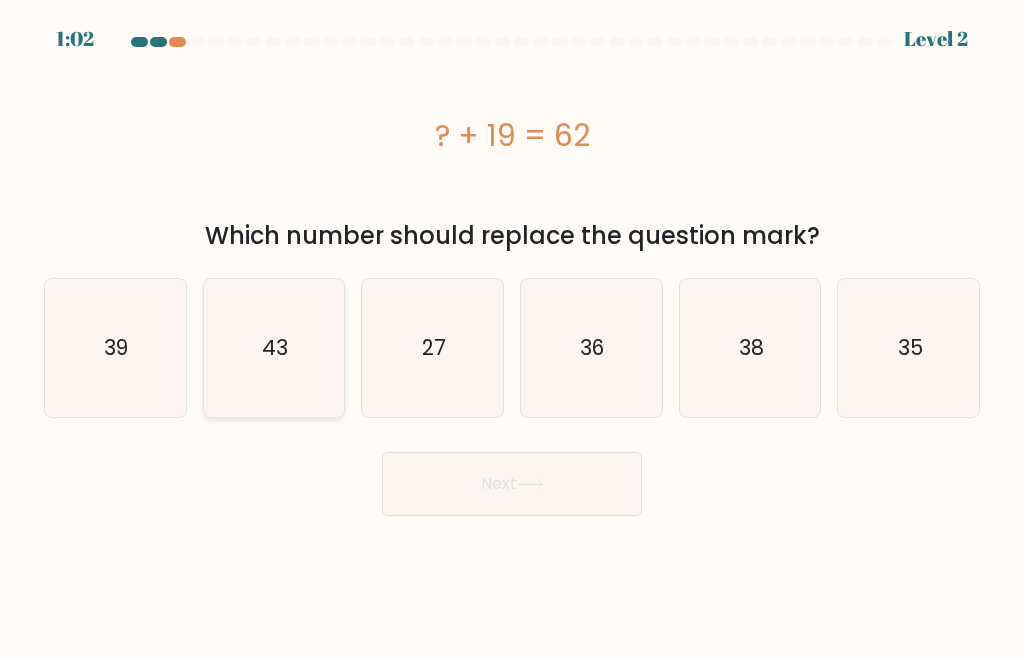 click on "43" 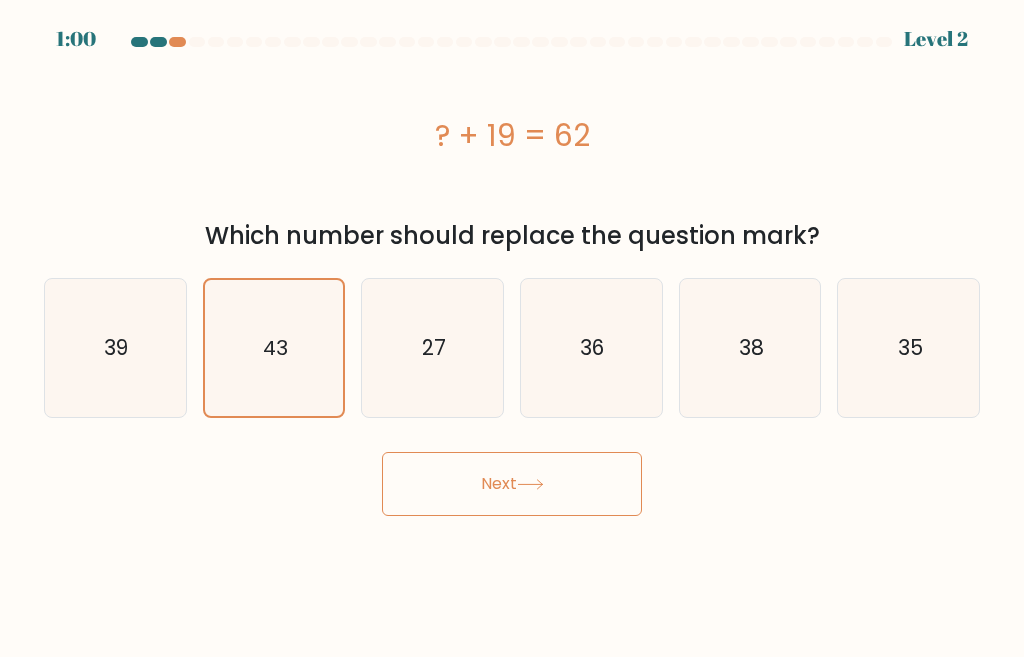 click on "Next" at bounding box center [512, 484] 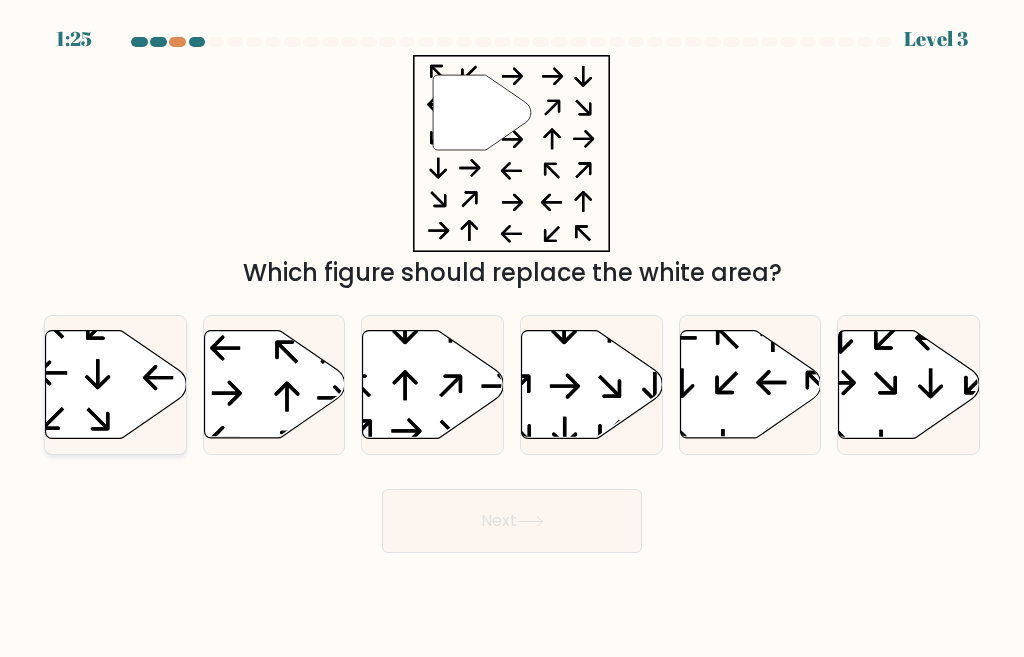 click 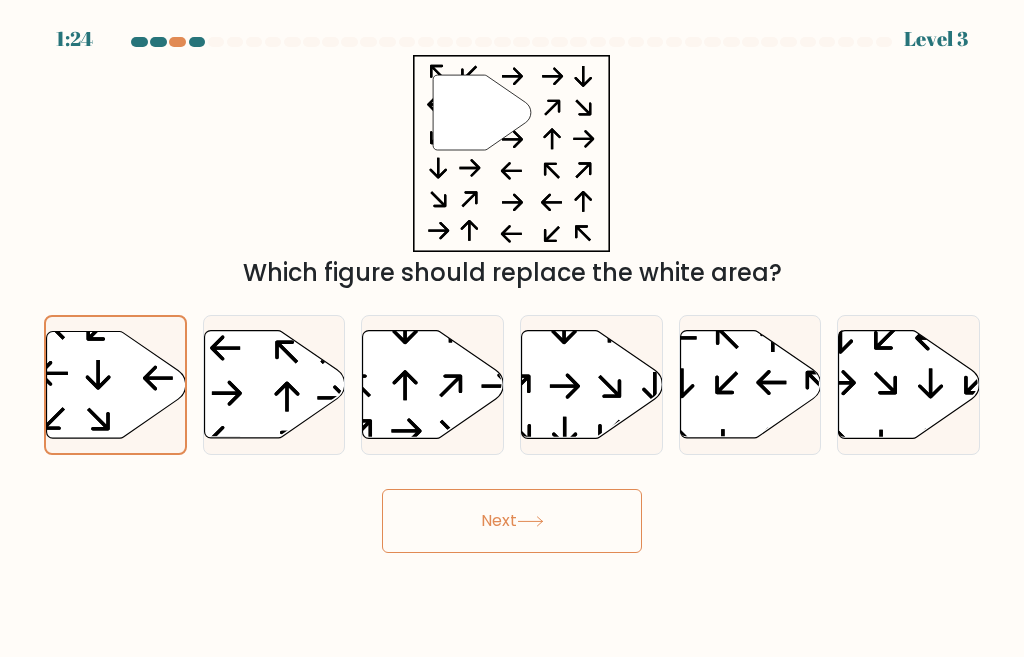 click on "Next" at bounding box center (512, 521) 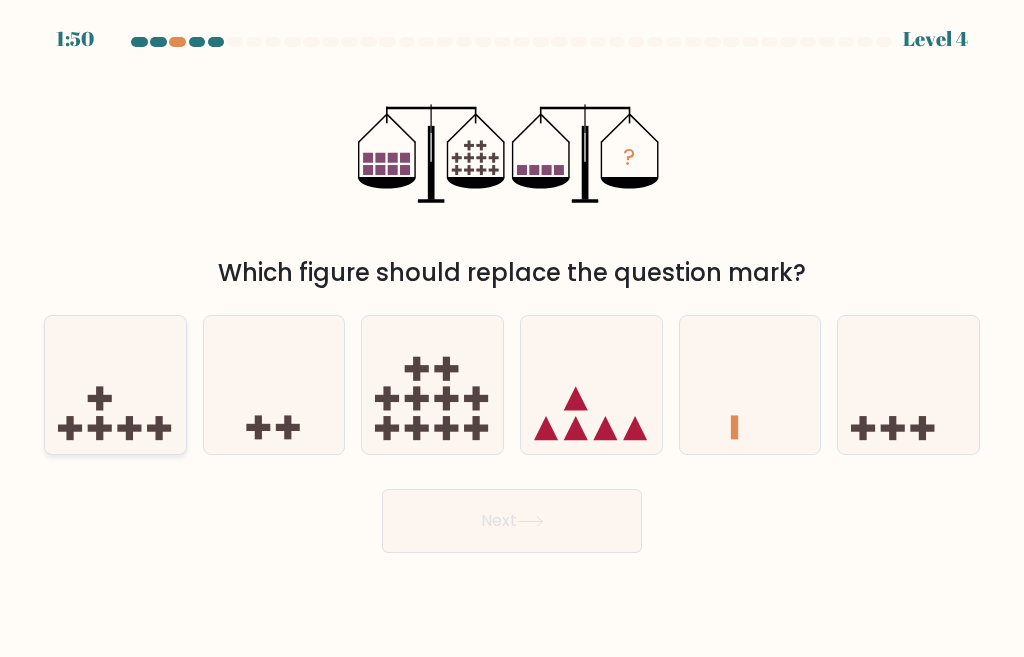 click 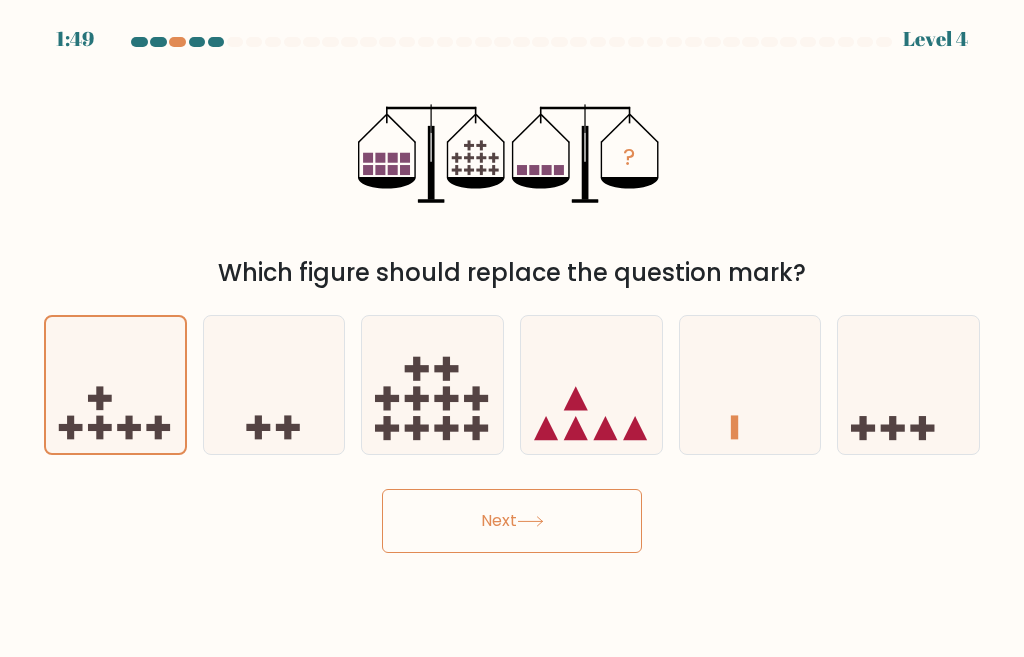 click on "Next" at bounding box center [512, 521] 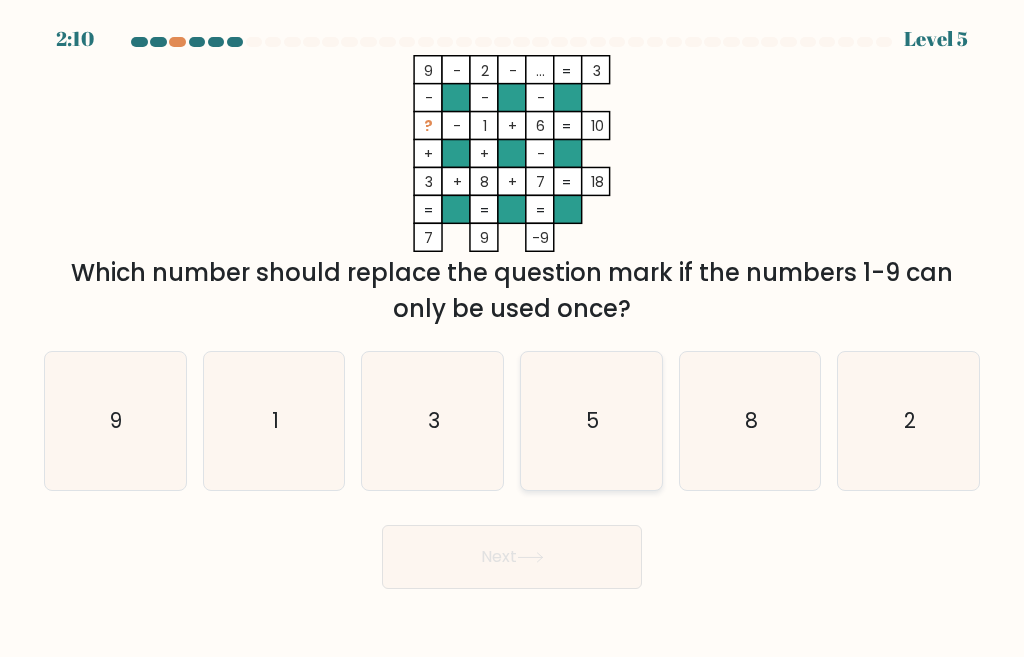 click on "5" 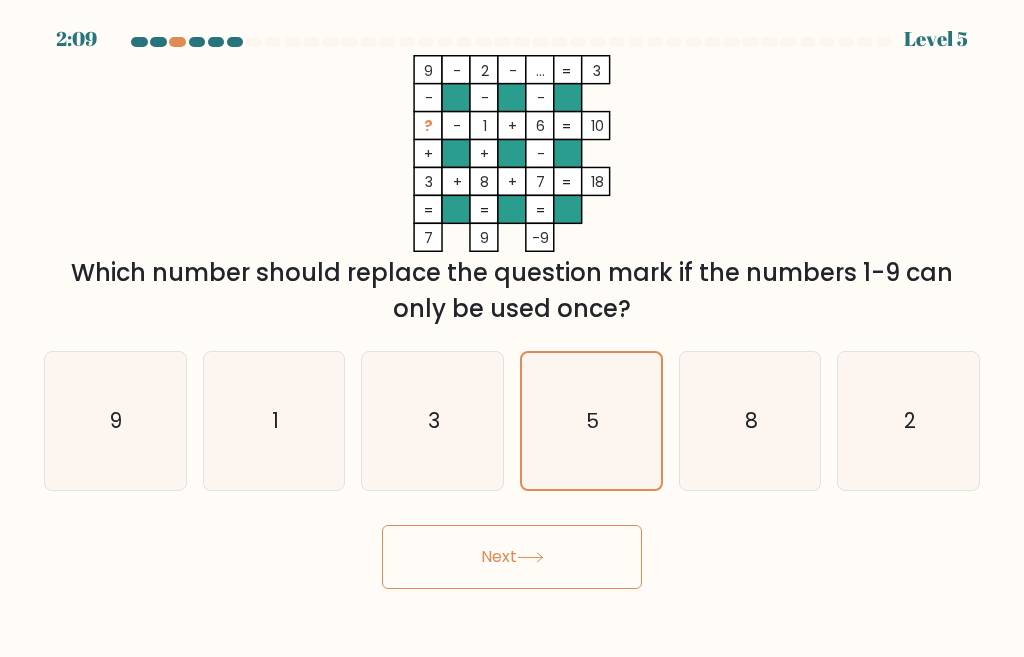 click on "Next" at bounding box center (512, 557) 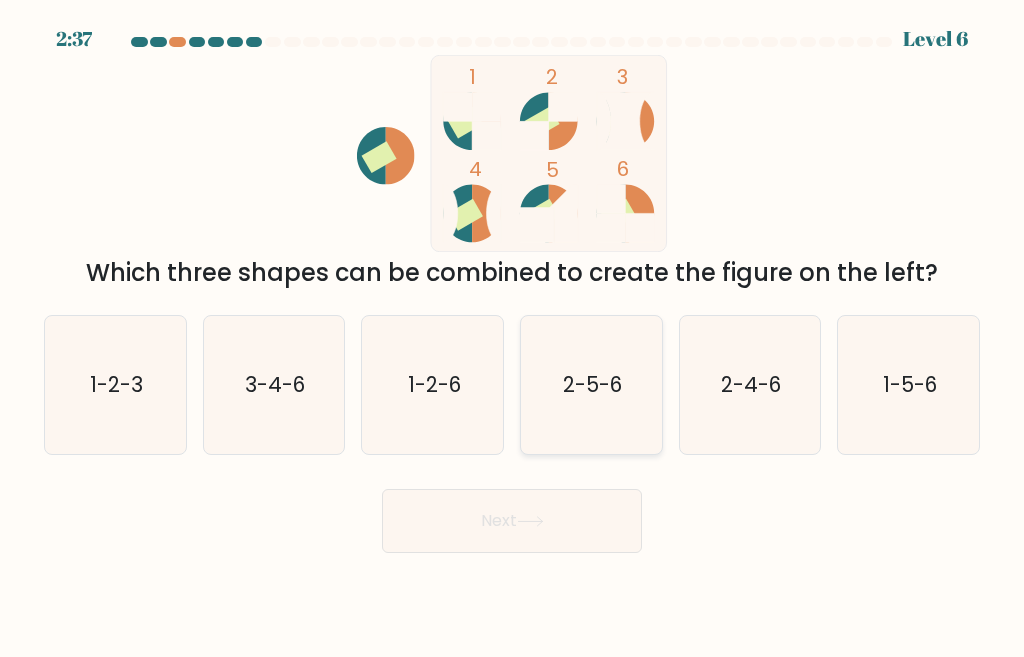 click on "2-5-6" 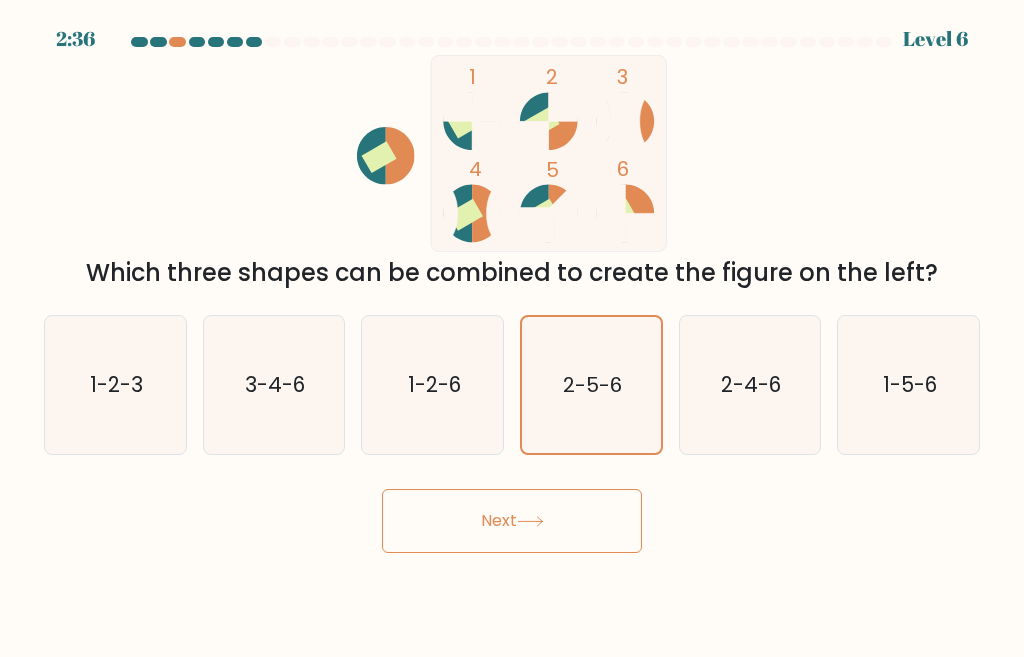 drag, startPoint x: 578, startPoint y: 528, endPoint x: 694, endPoint y: 282, distance: 271.97794 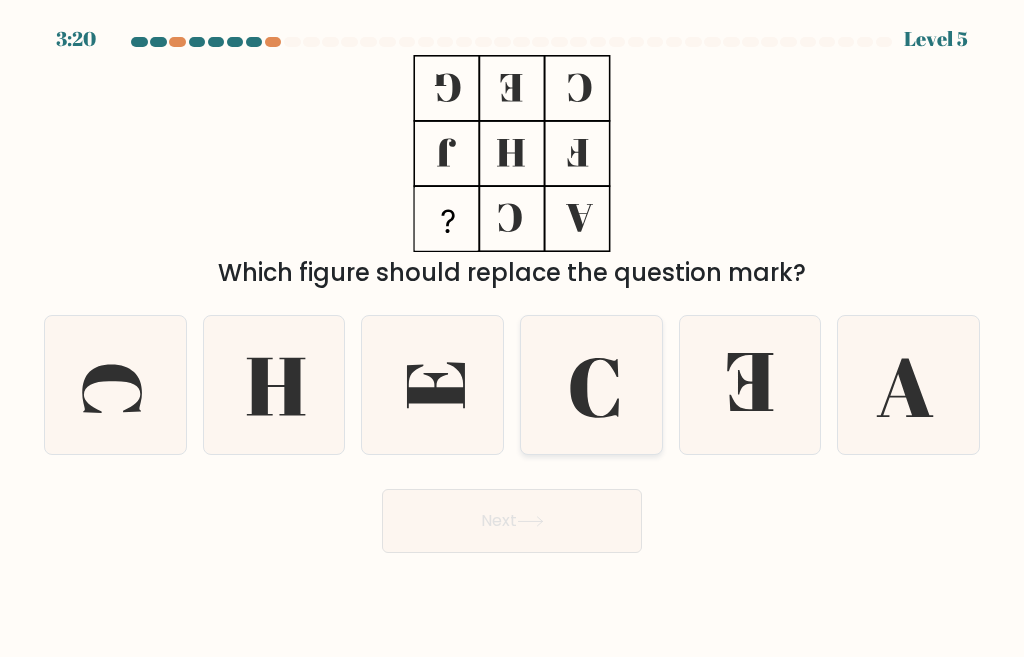 click 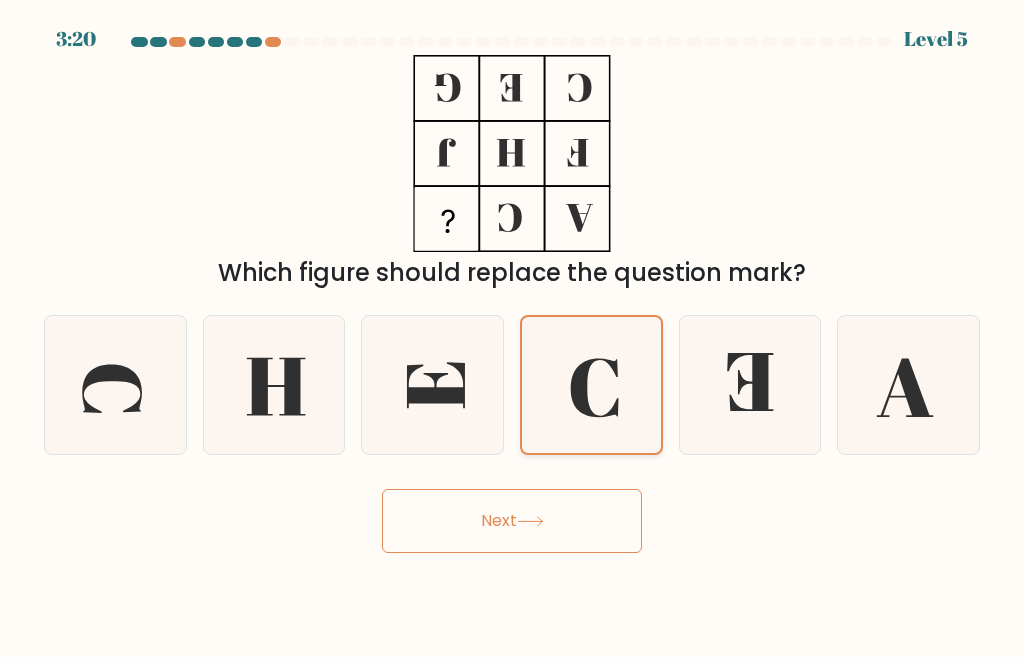 drag, startPoint x: 599, startPoint y: 541, endPoint x: 613, endPoint y: 405, distance: 136.71869 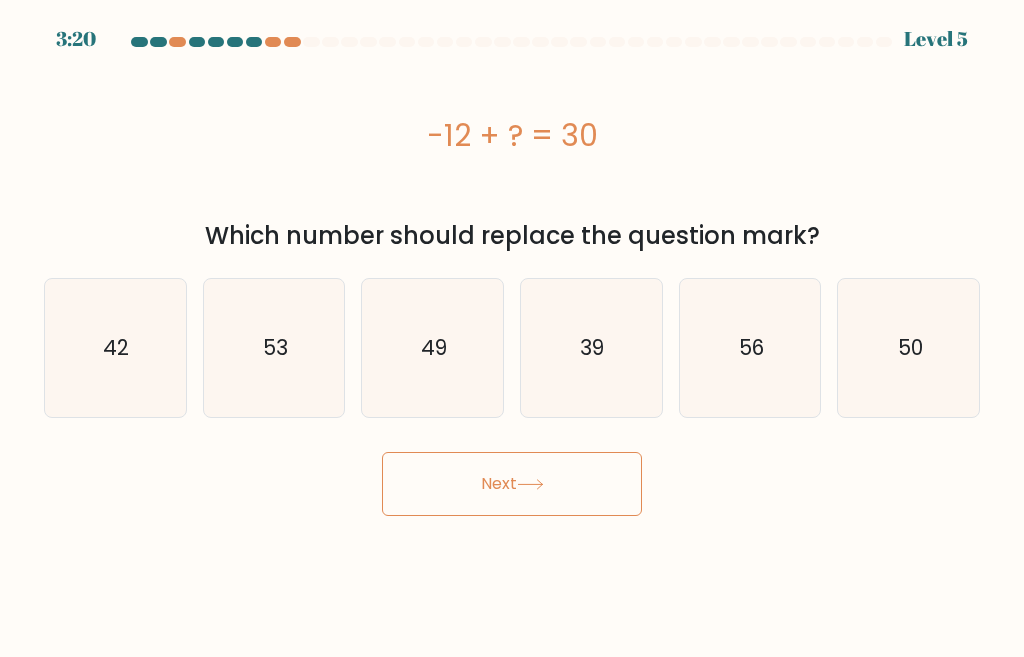click on "39" 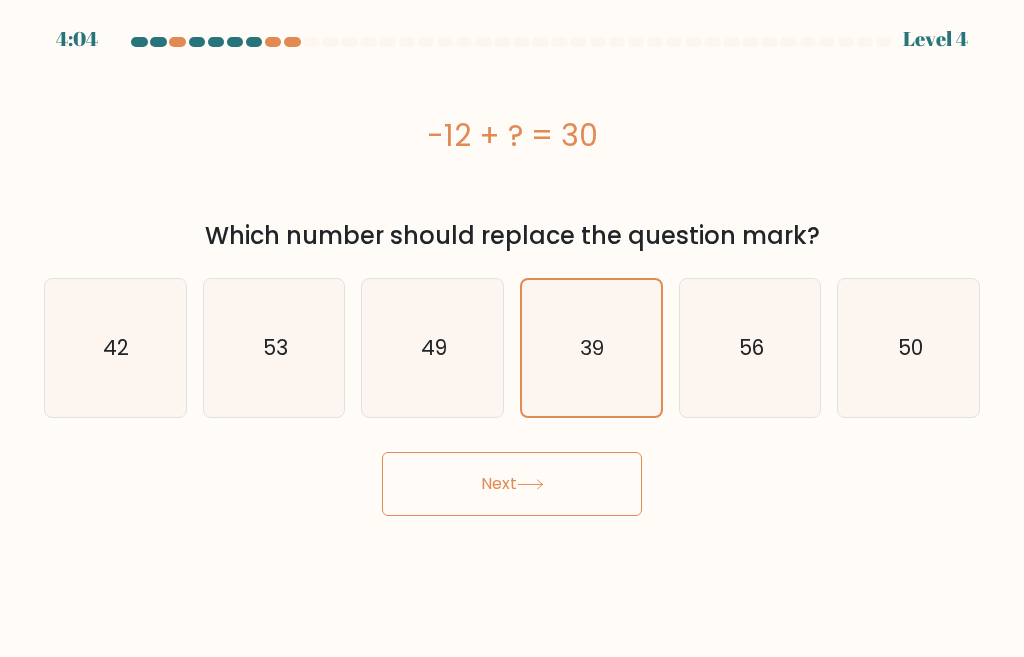click on "Next" at bounding box center [512, 484] 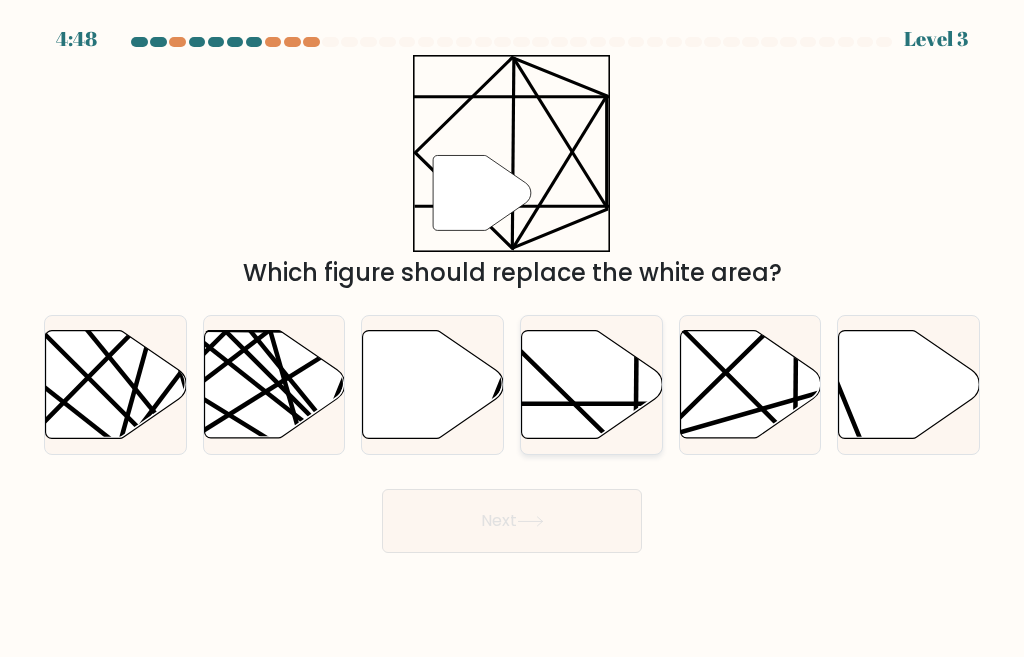 click 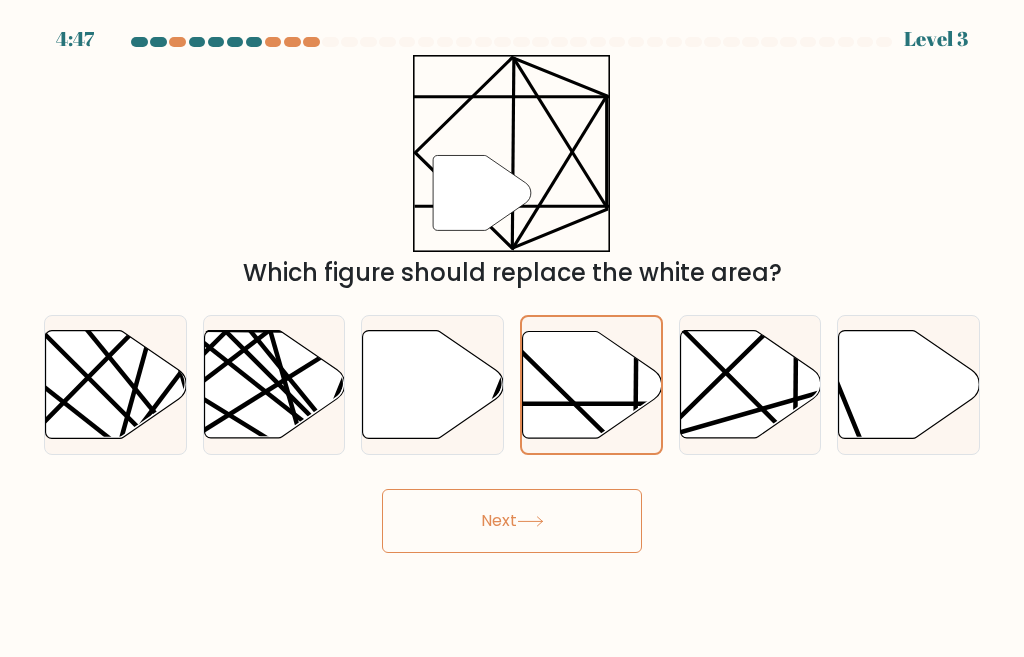 click on "Next" at bounding box center (512, 521) 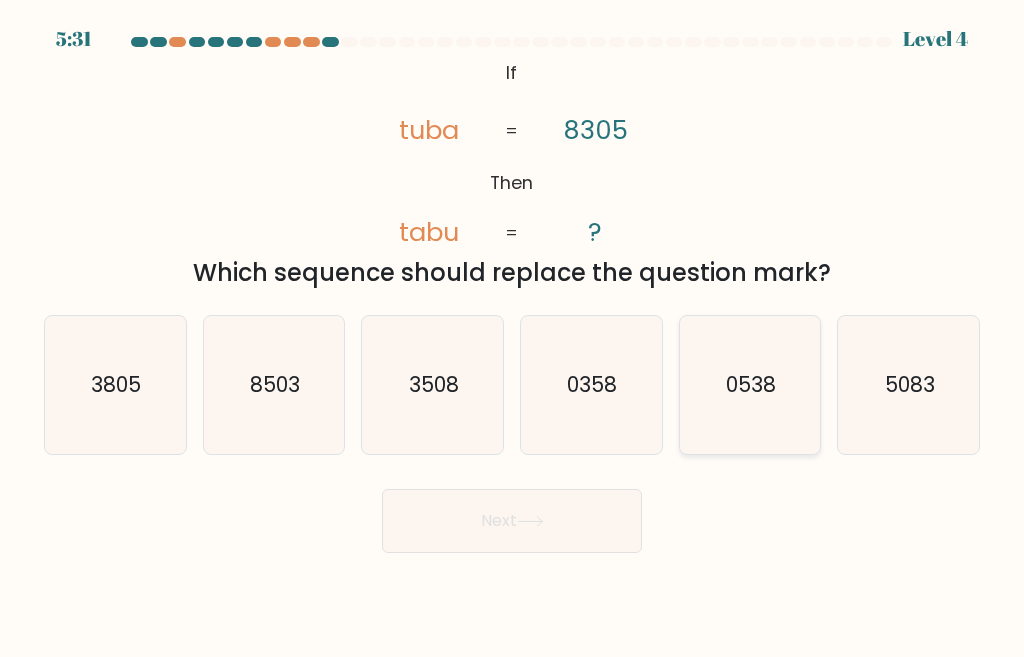 drag, startPoint x: 711, startPoint y: 436, endPoint x: 692, endPoint y: 440, distance: 19.416489 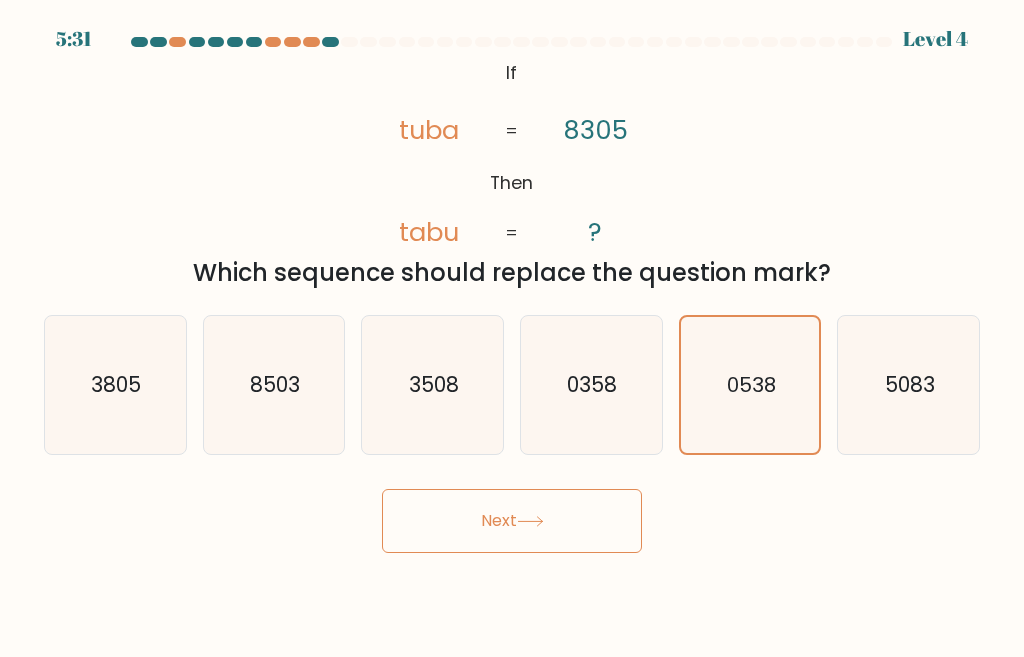 drag, startPoint x: 692, startPoint y: 440, endPoint x: 667, endPoint y: 456, distance: 29.681644 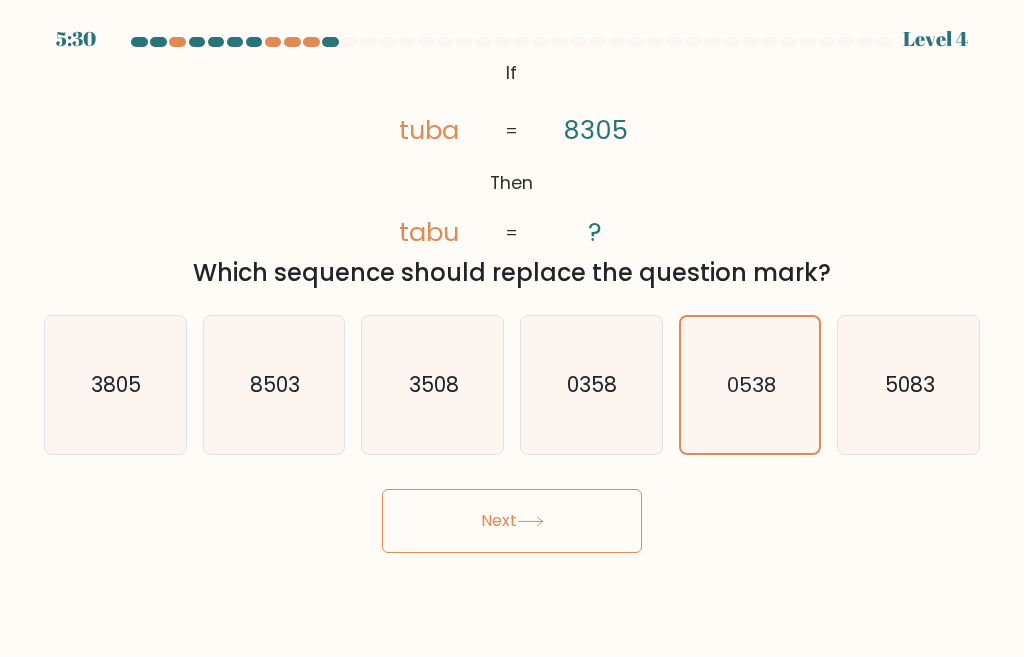 click on "Next" at bounding box center [512, 521] 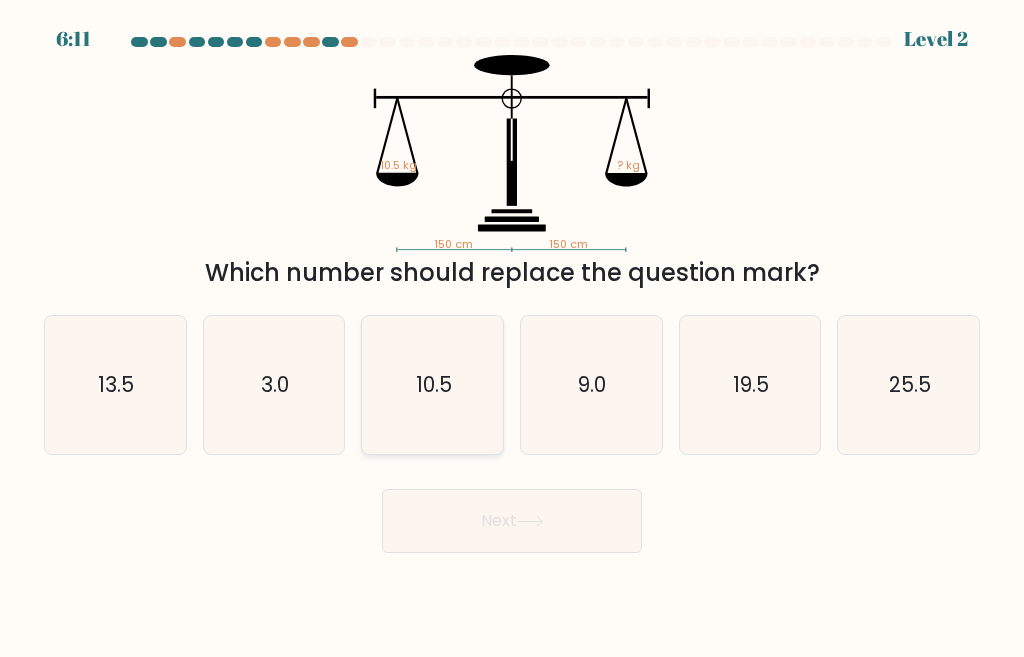 click on "10.5" 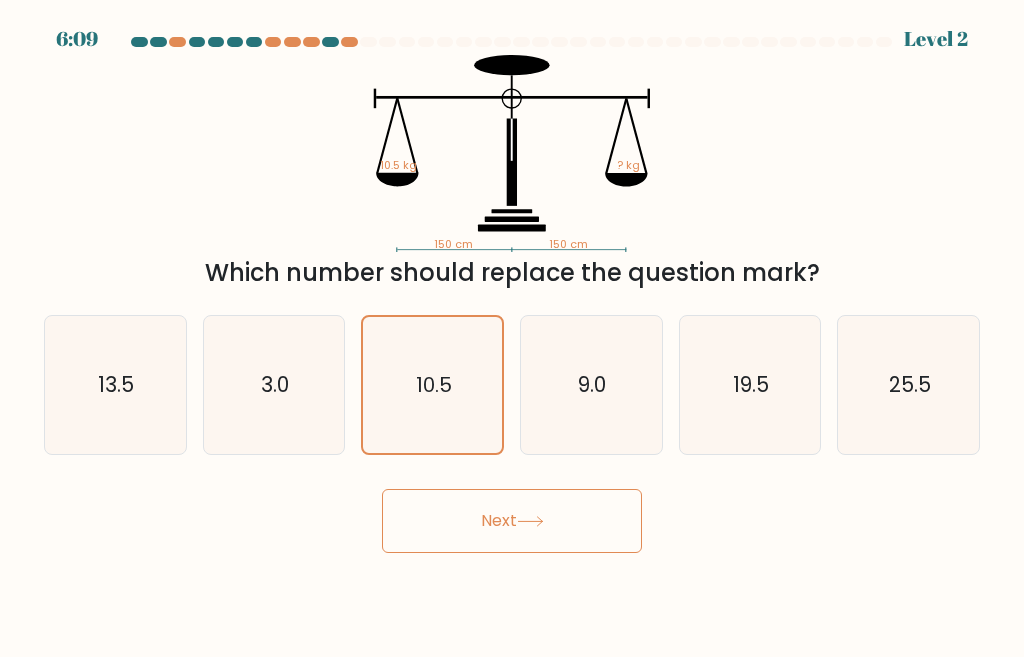 click on "Next" at bounding box center [512, 521] 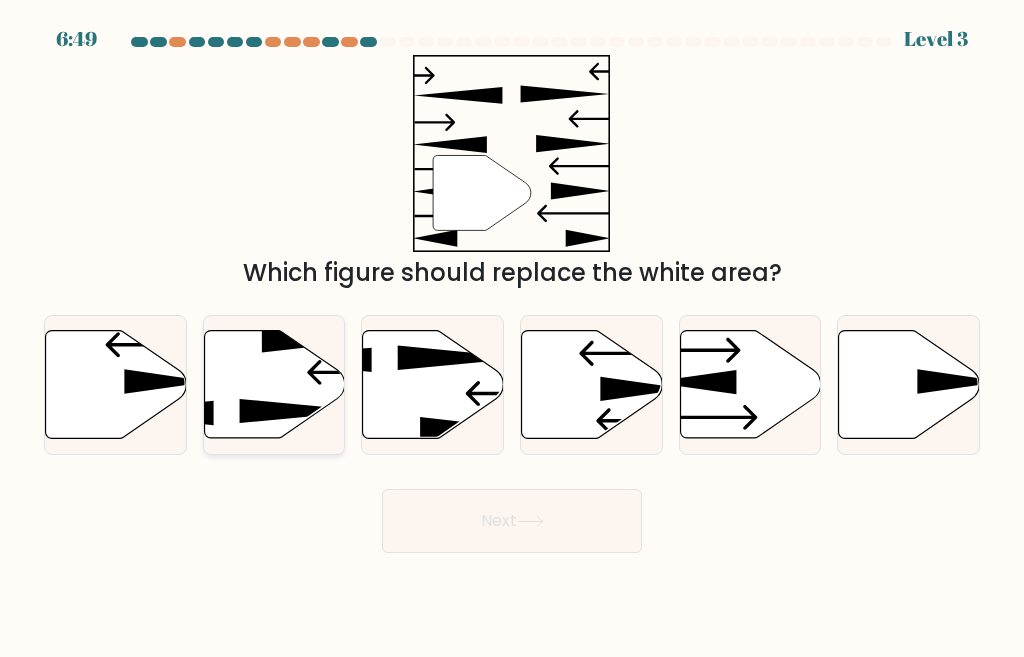 click 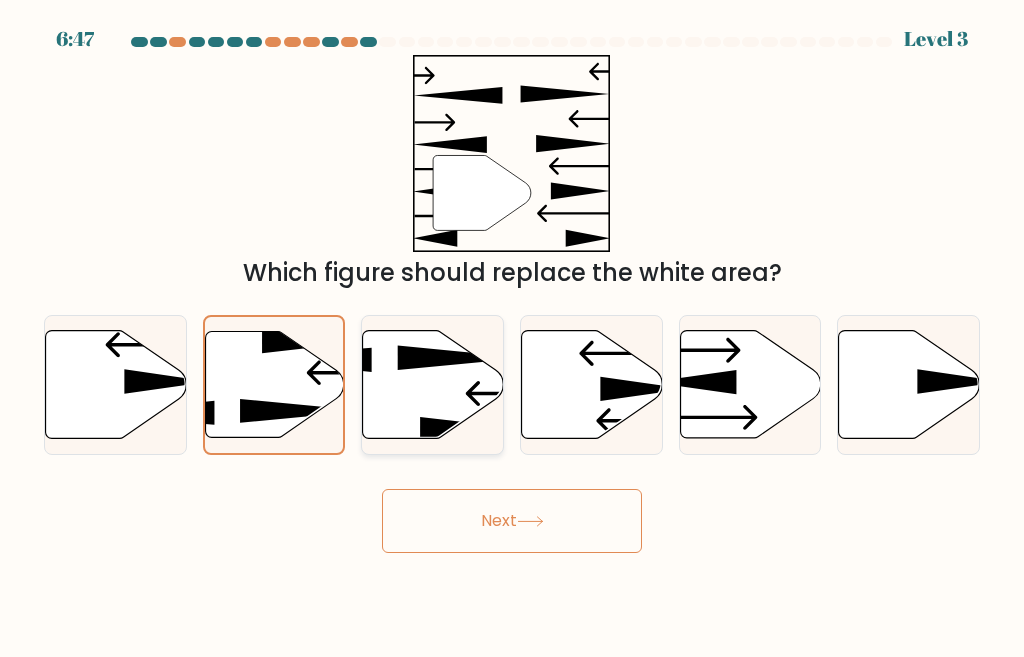 click 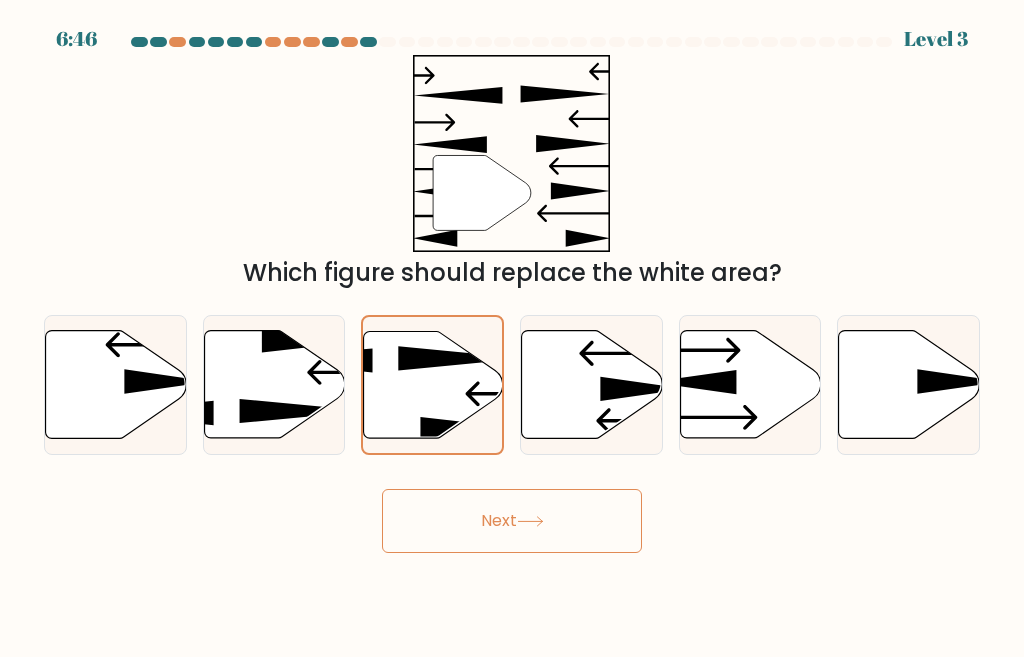 click on "Next" at bounding box center (512, 521) 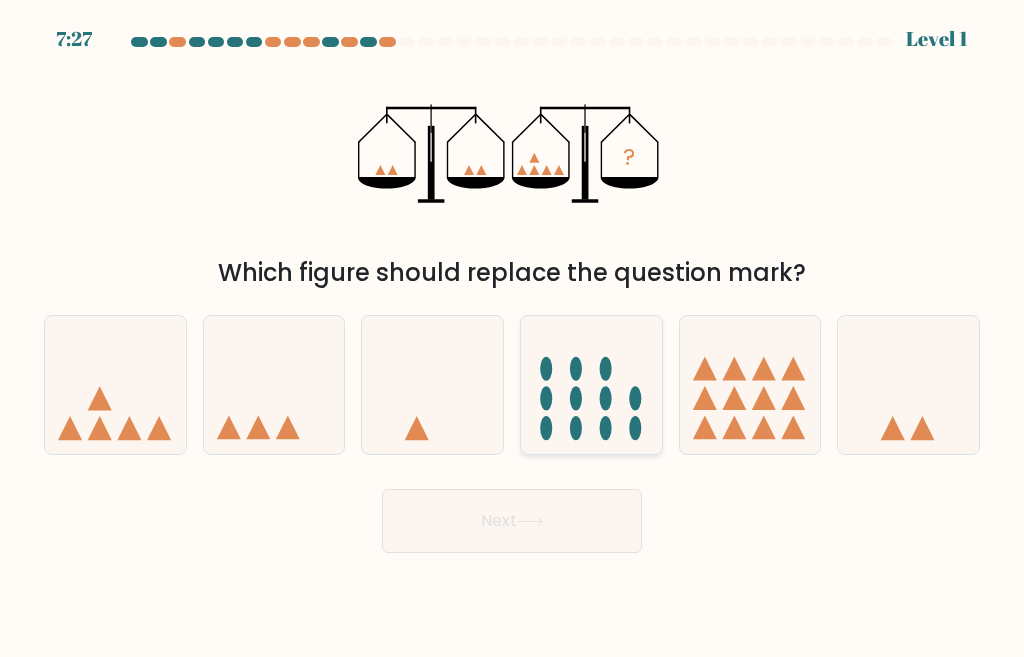 click 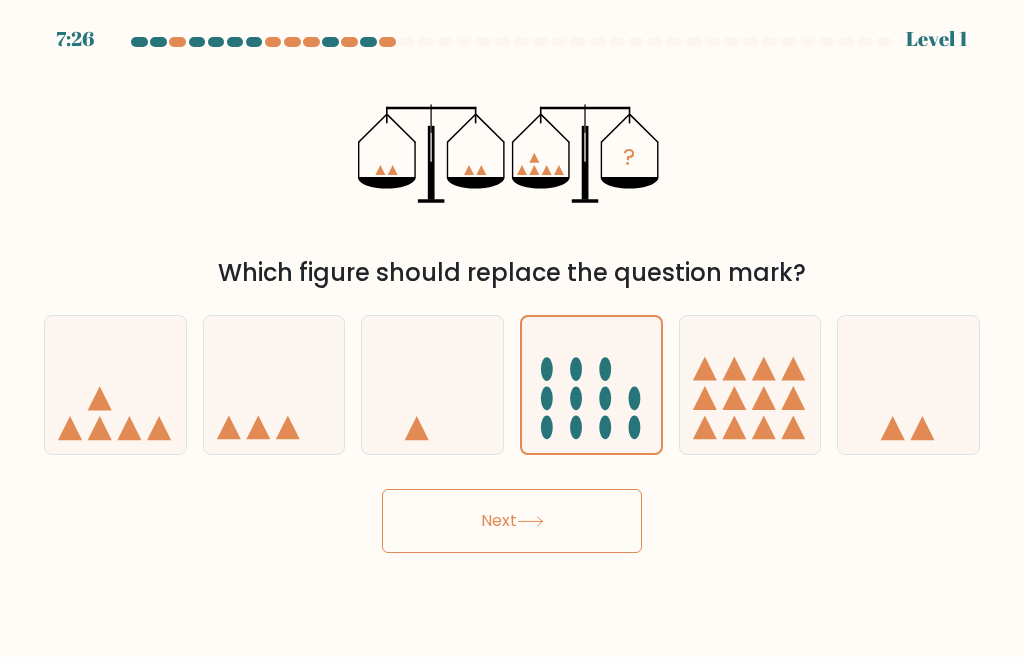 click on "Next" at bounding box center [512, 521] 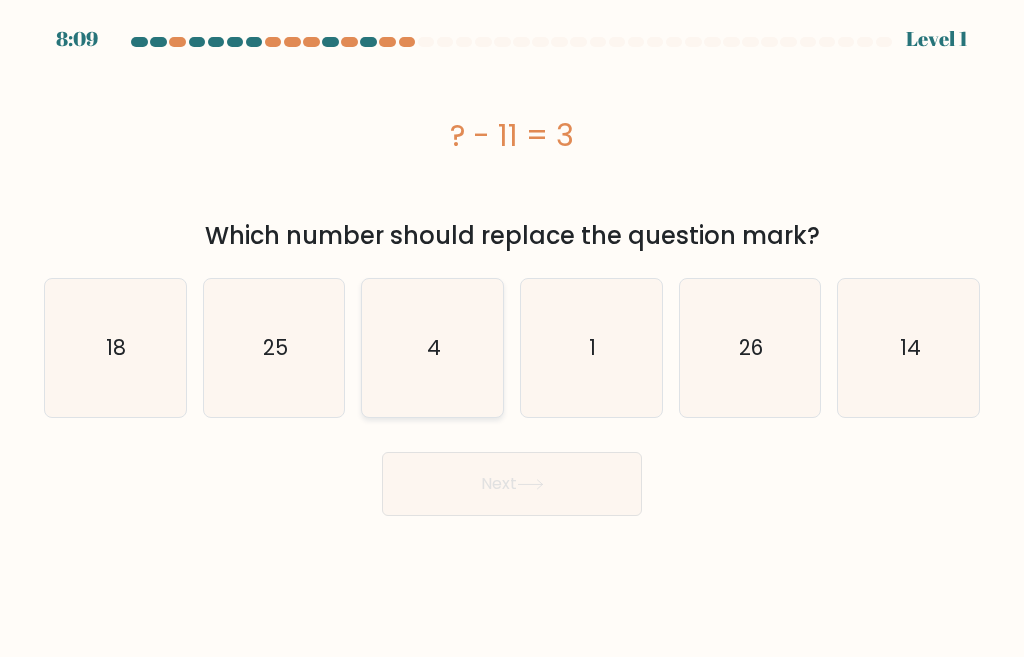 click on "4" 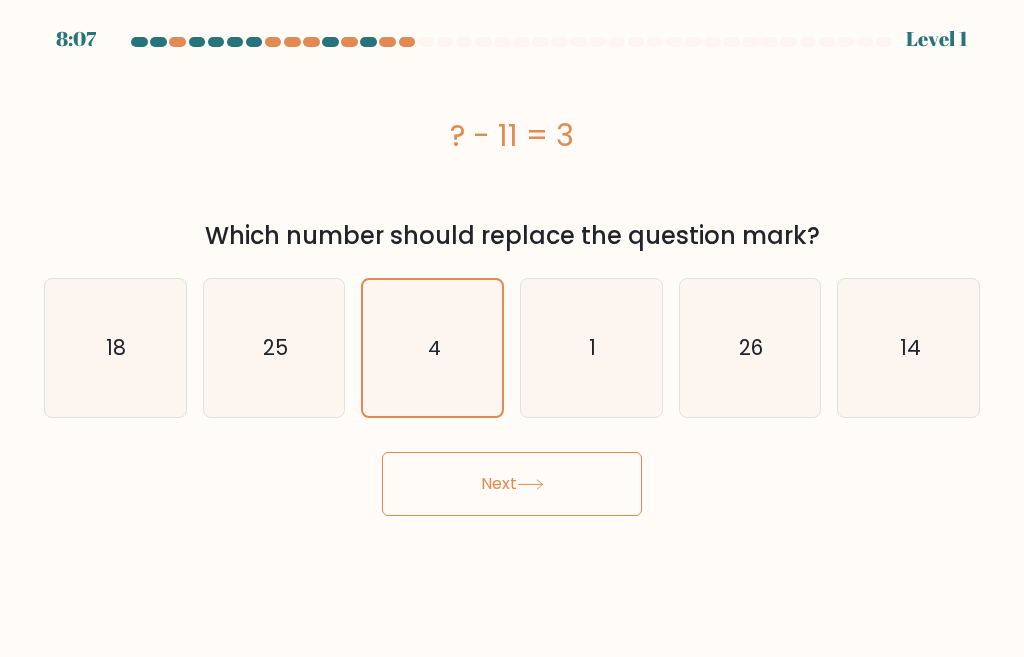 click on "Next" at bounding box center (512, 484) 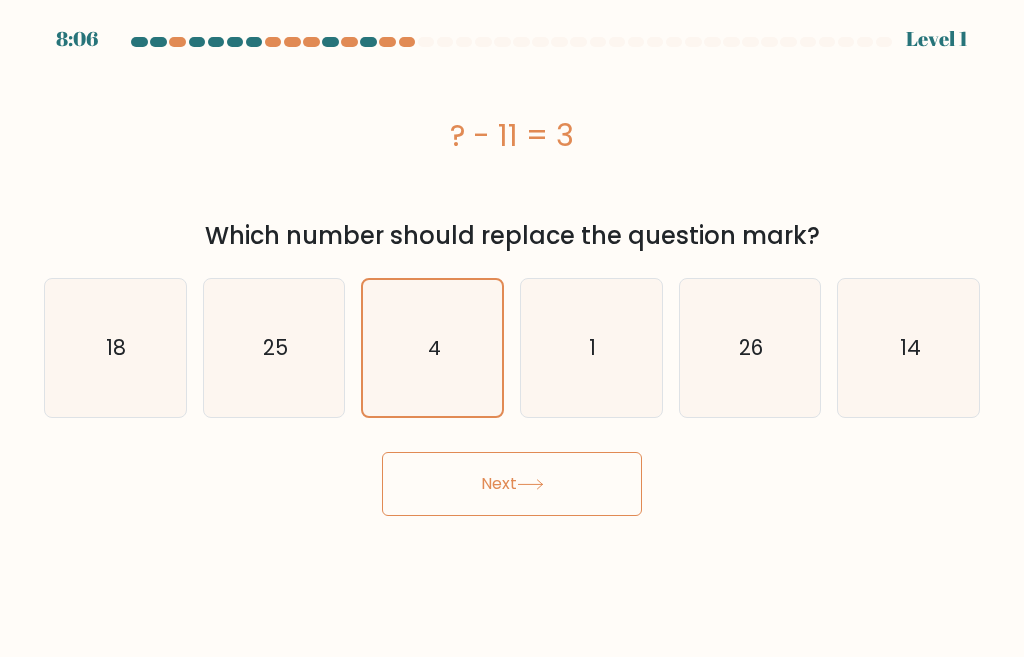 click on "Next" at bounding box center [512, 484] 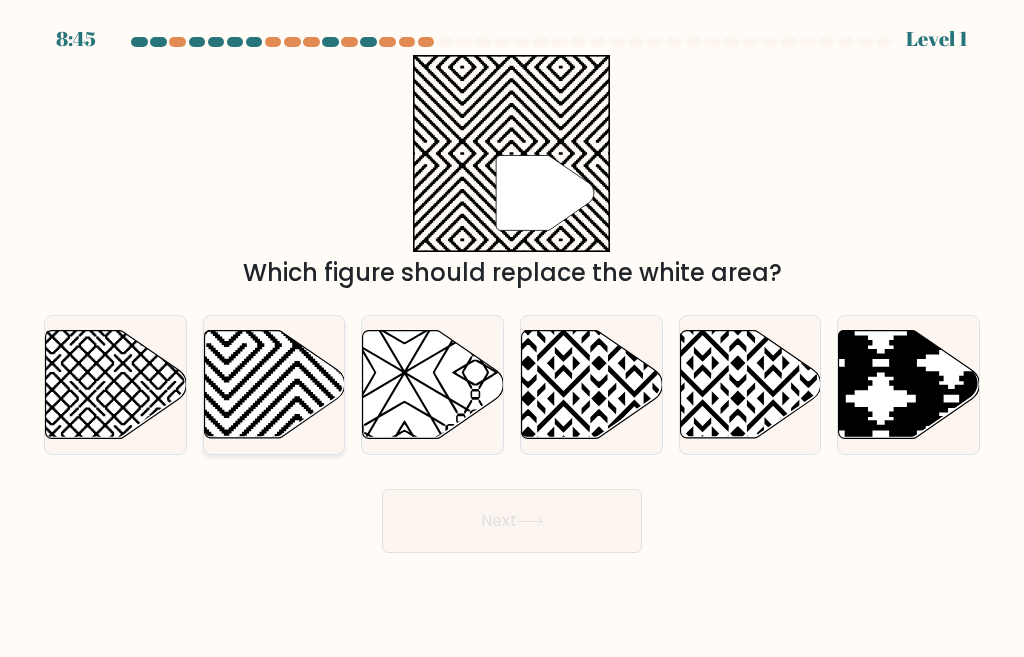 click 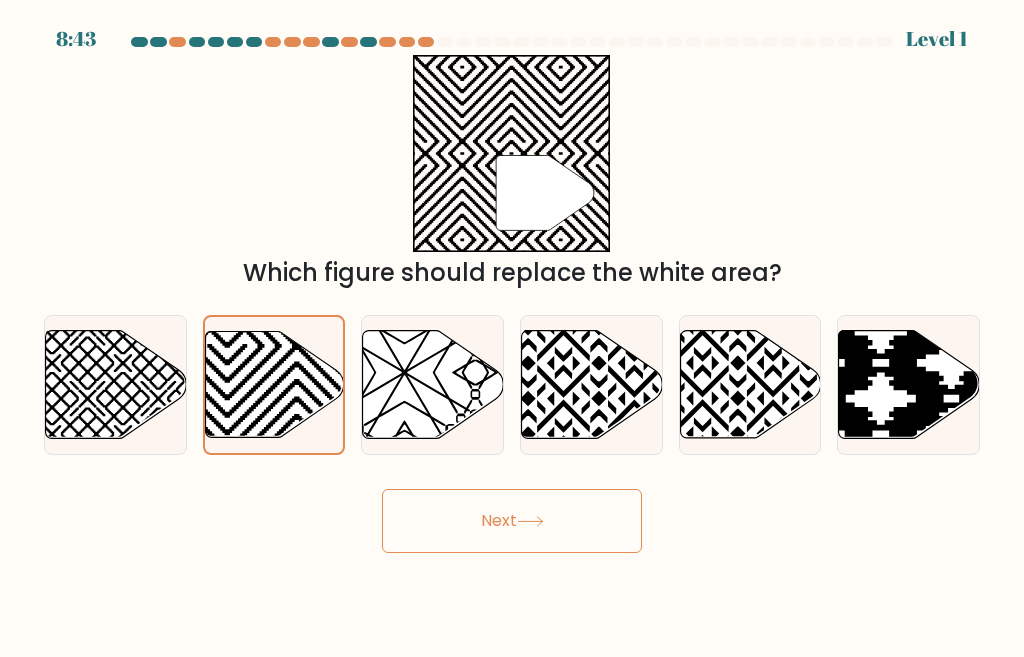 click on "Next" at bounding box center [512, 521] 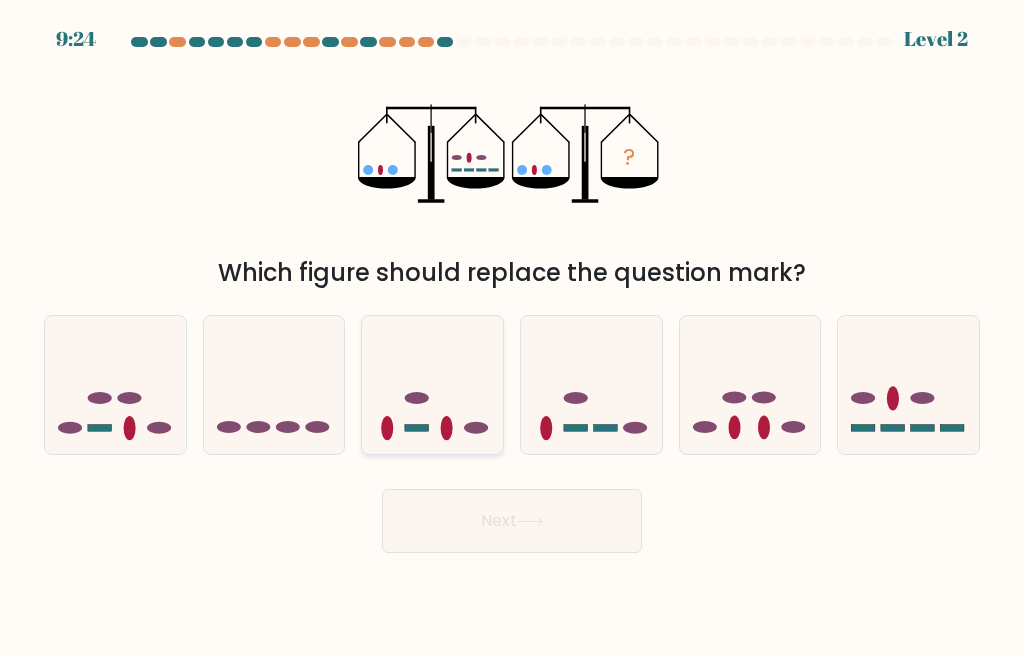 click 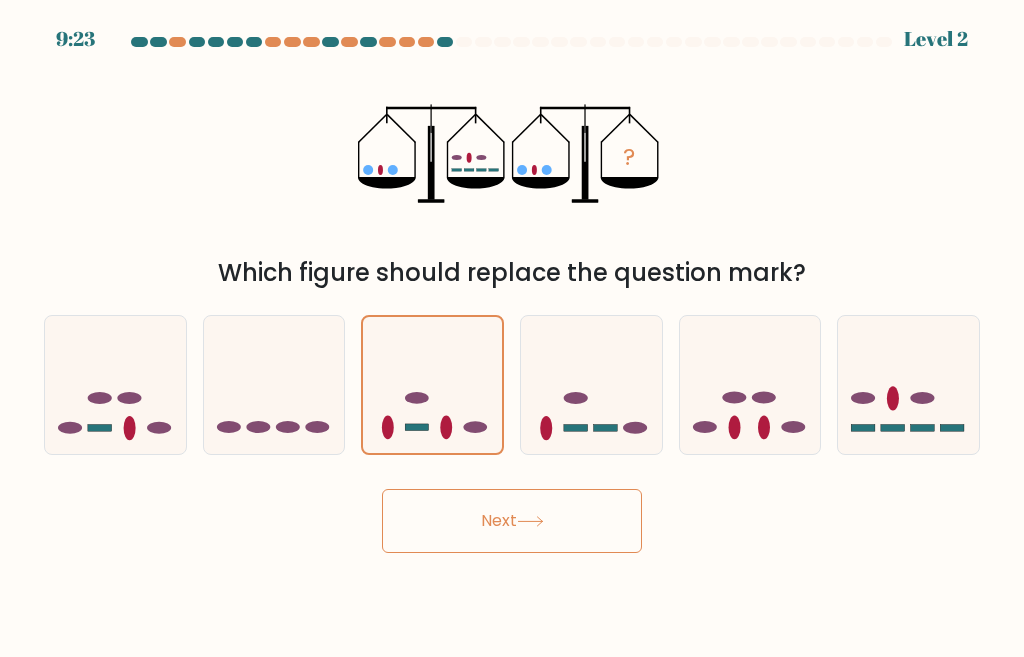 click on "Next" at bounding box center (512, 521) 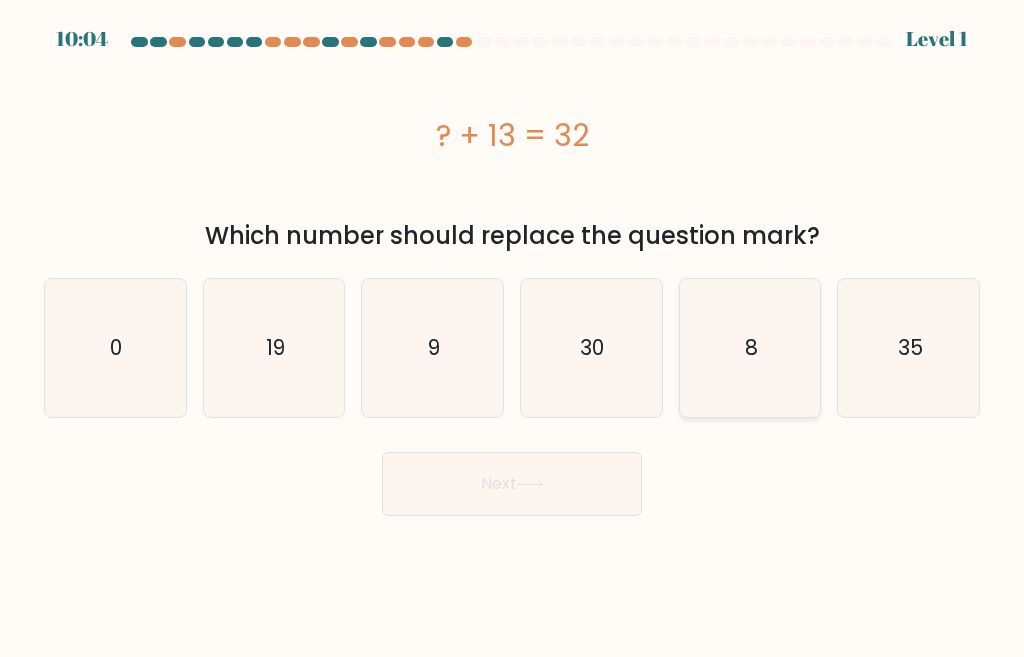 click on "8" 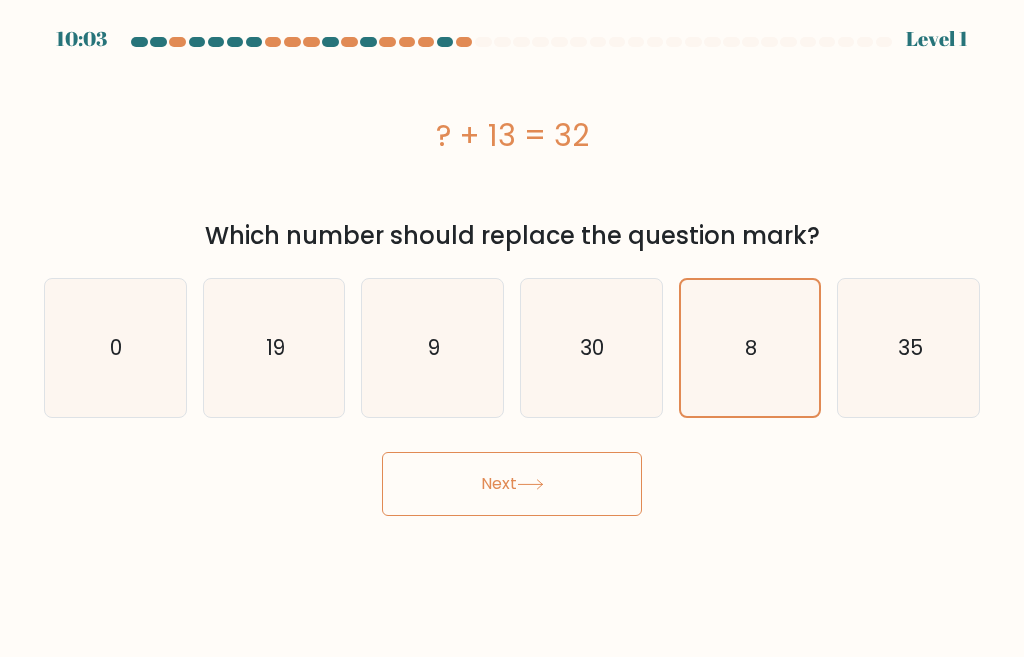 click on "Next" at bounding box center (512, 484) 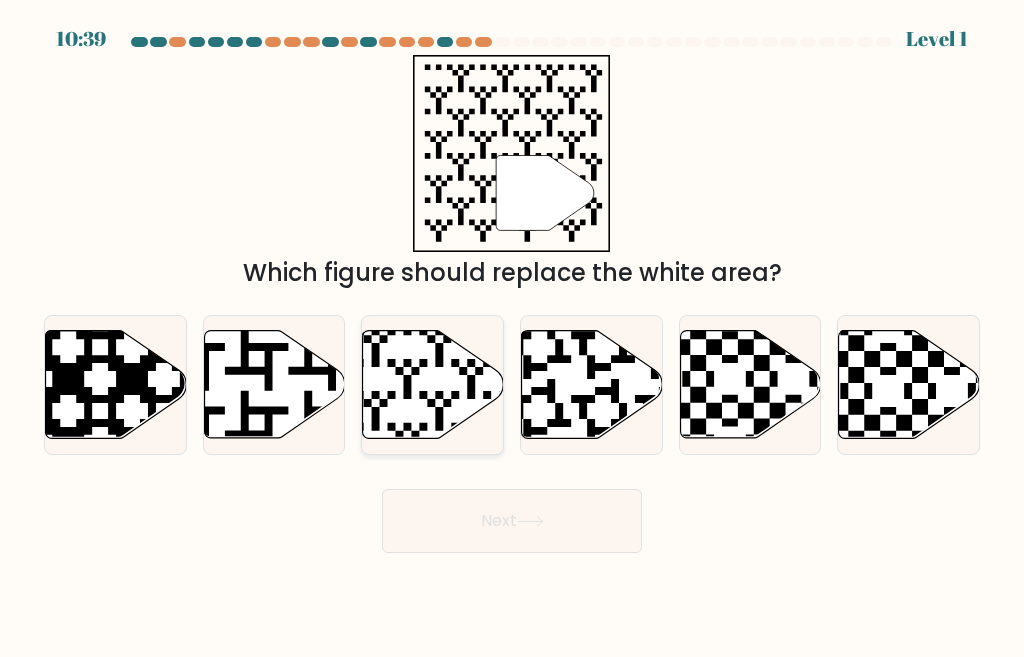 click 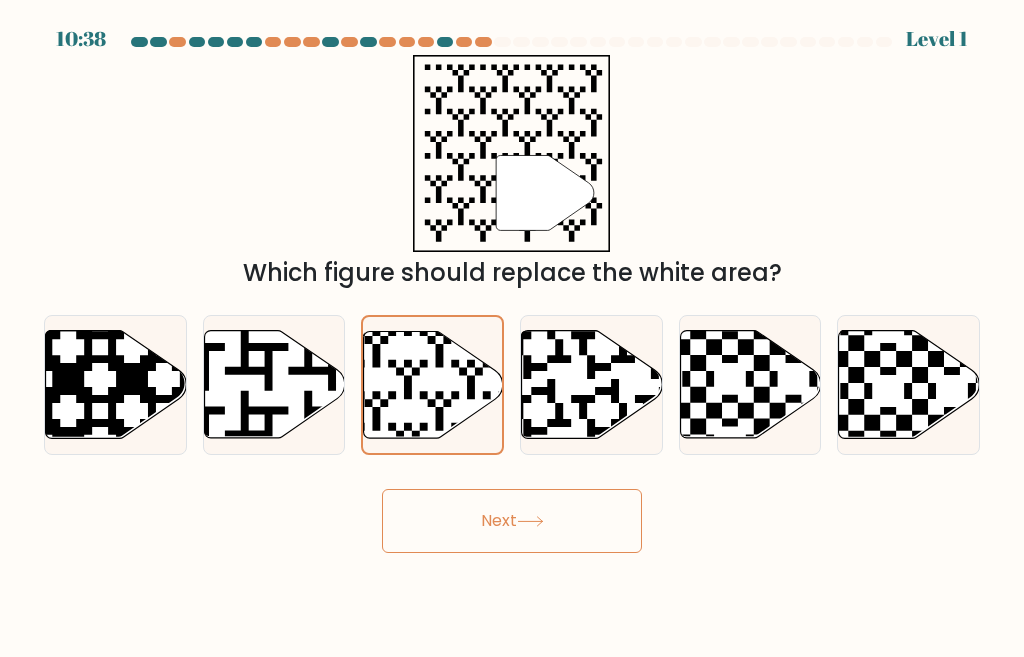 click on "Next" at bounding box center [512, 521] 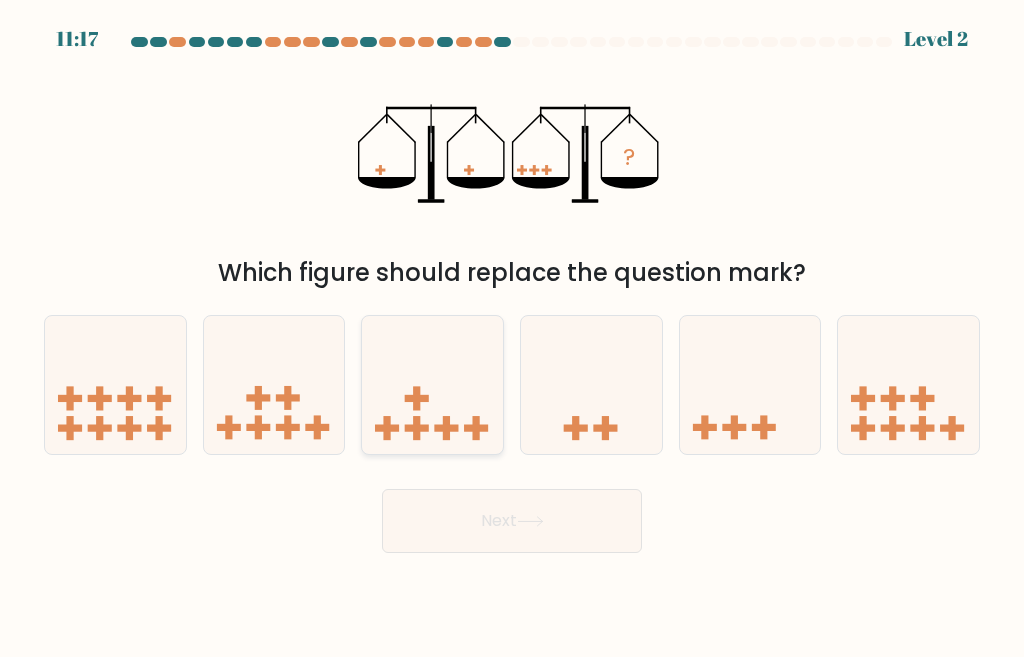 click 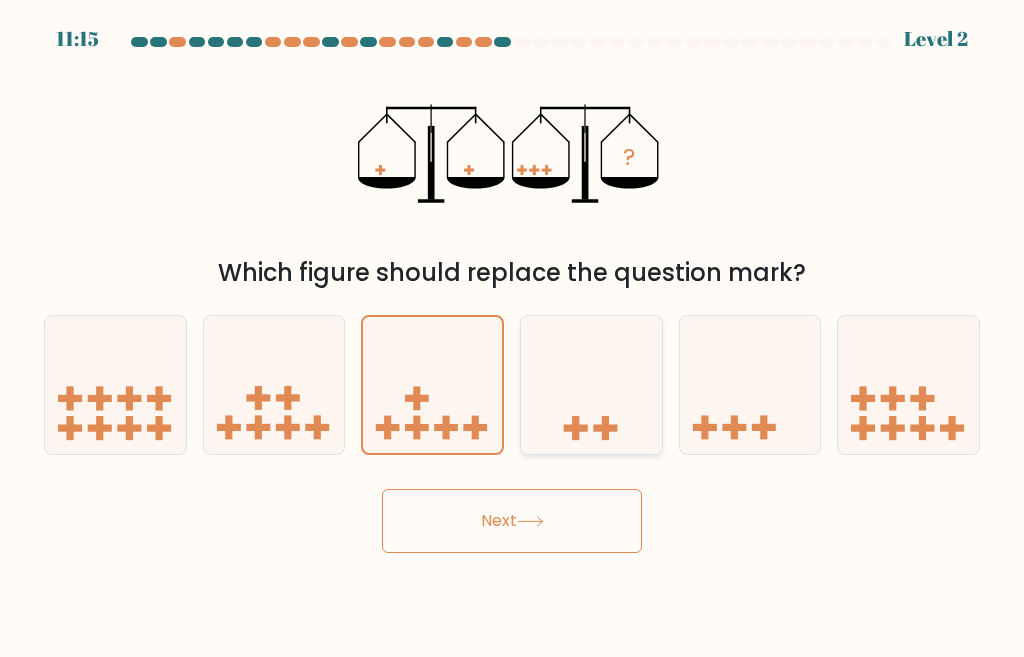 click 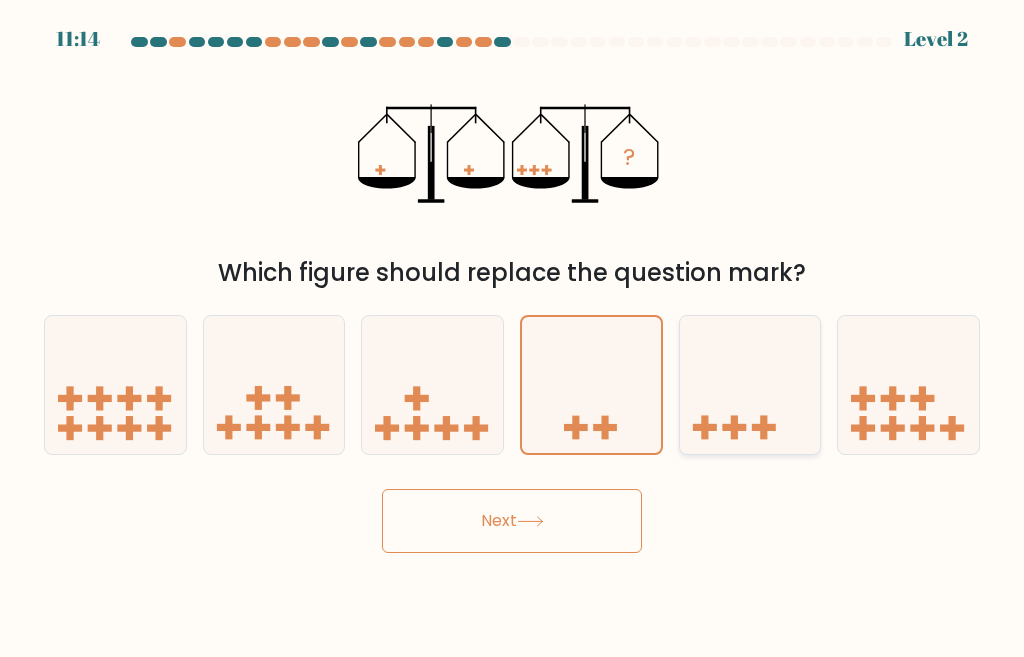 click 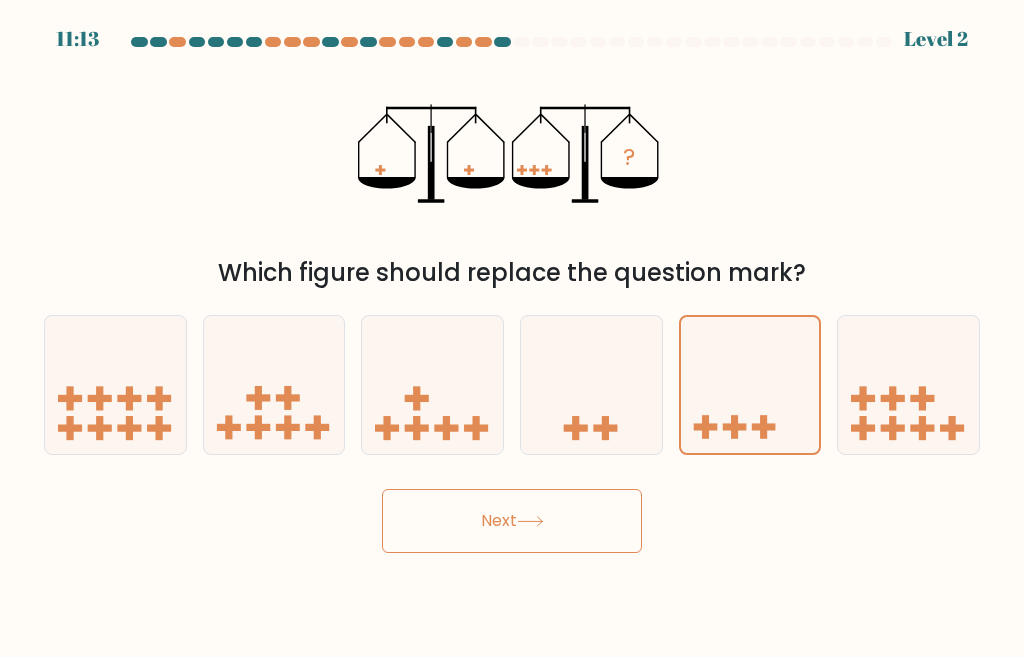 click on "Next" at bounding box center (512, 521) 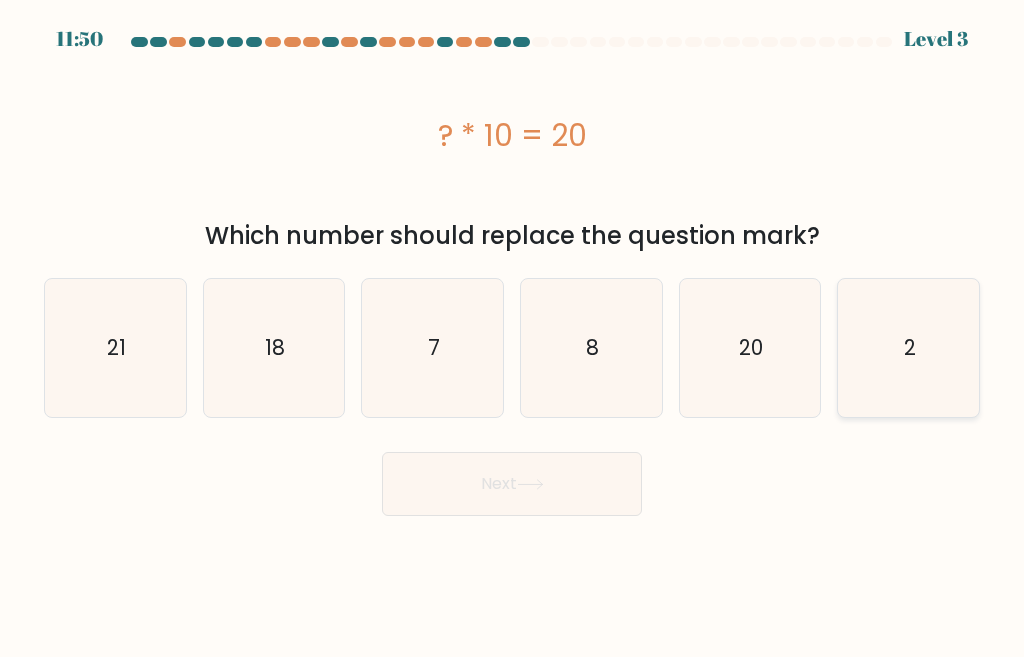 click on "2" 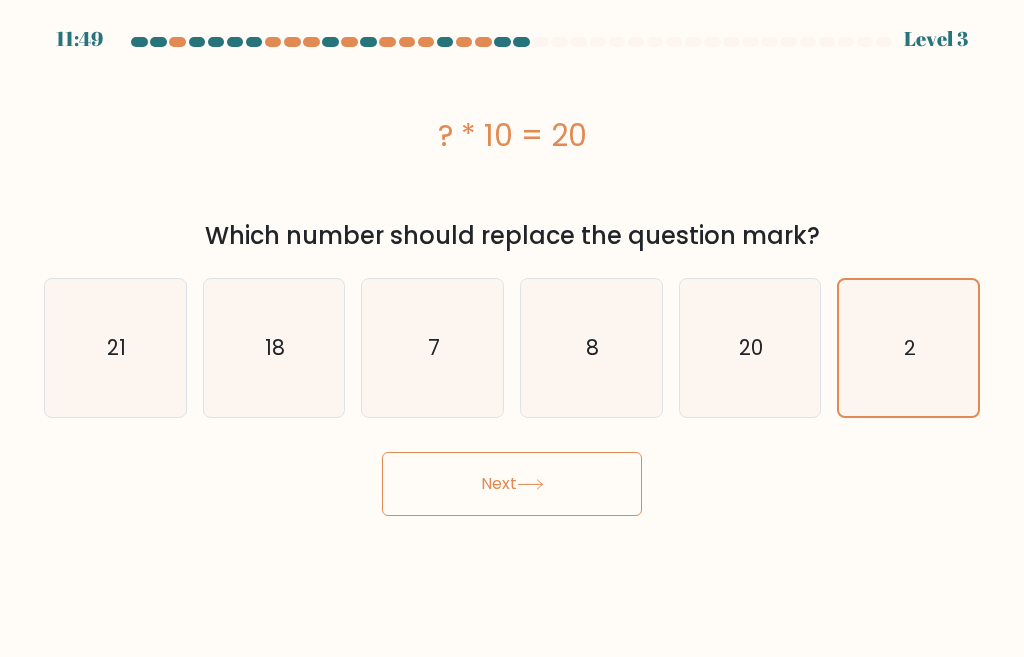 click on "Next" at bounding box center [512, 484] 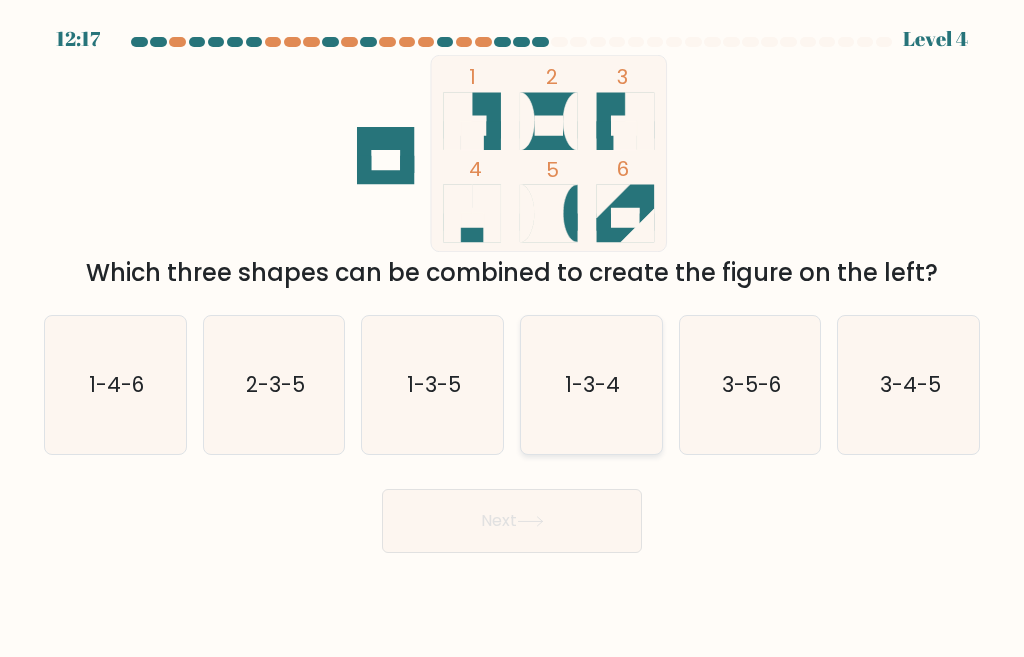 click on "1-3-4" 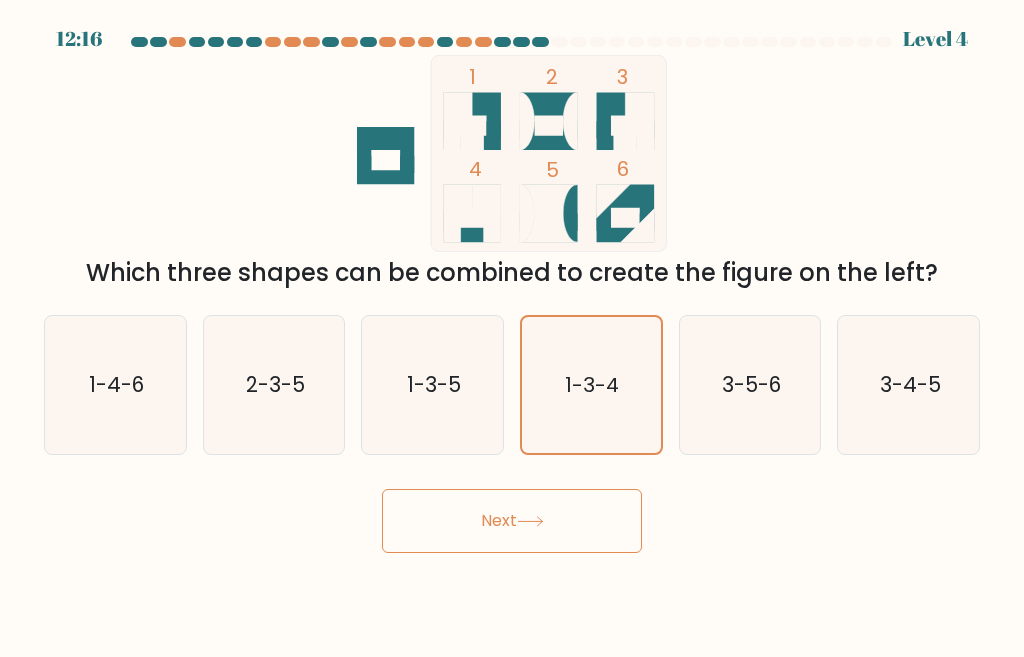 click on "Next" at bounding box center [512, 521] 